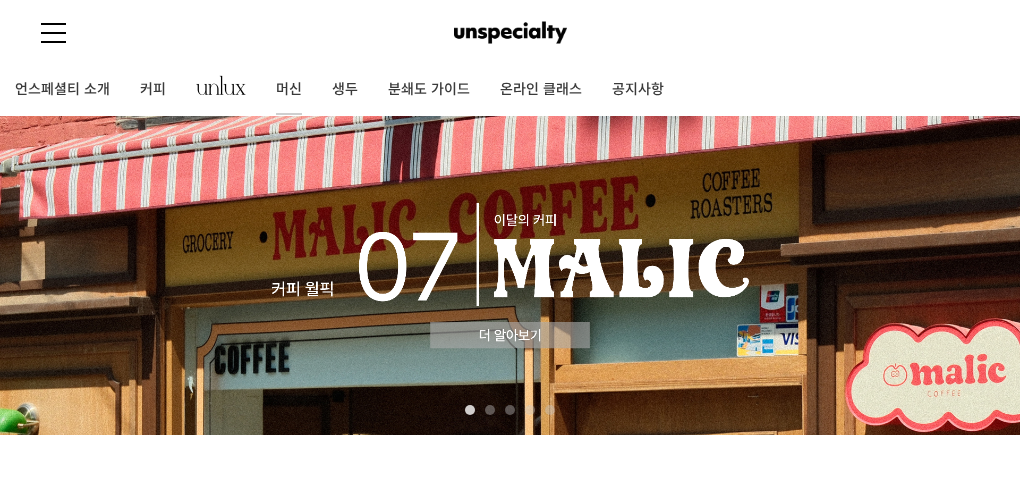 scroll, scrollTop: 0, scrollLeft: 0, axis: both 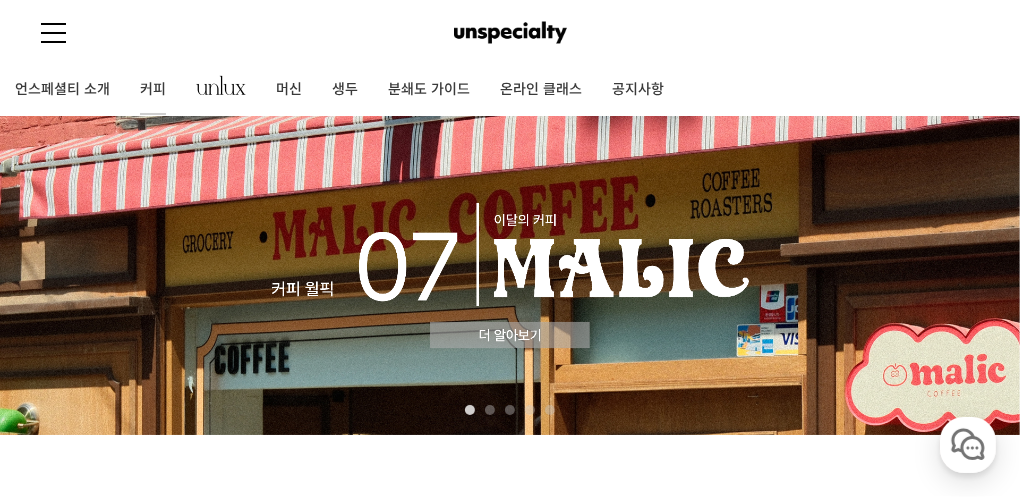 click on "커피" at bounding box center (153, 90) 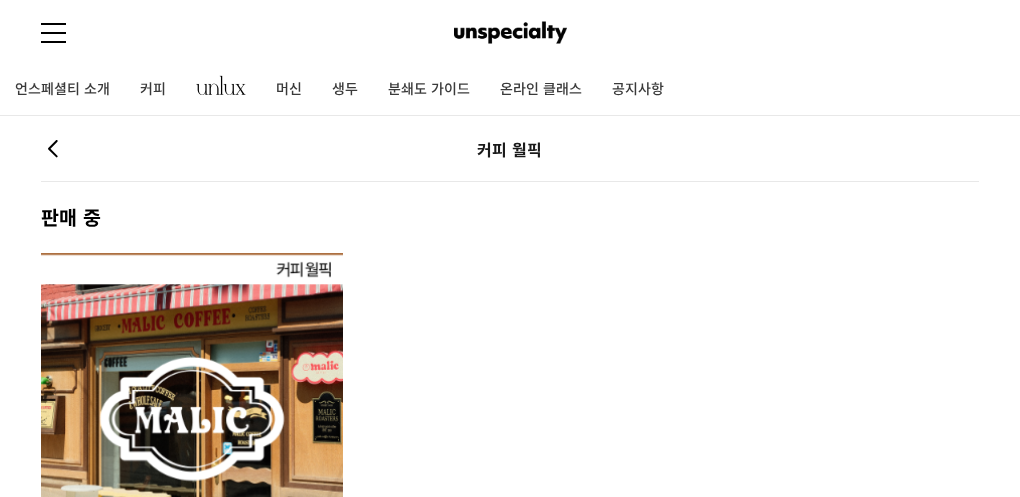 scroll, scrollTop: 44, scrollLeft: 0, axis: vertical 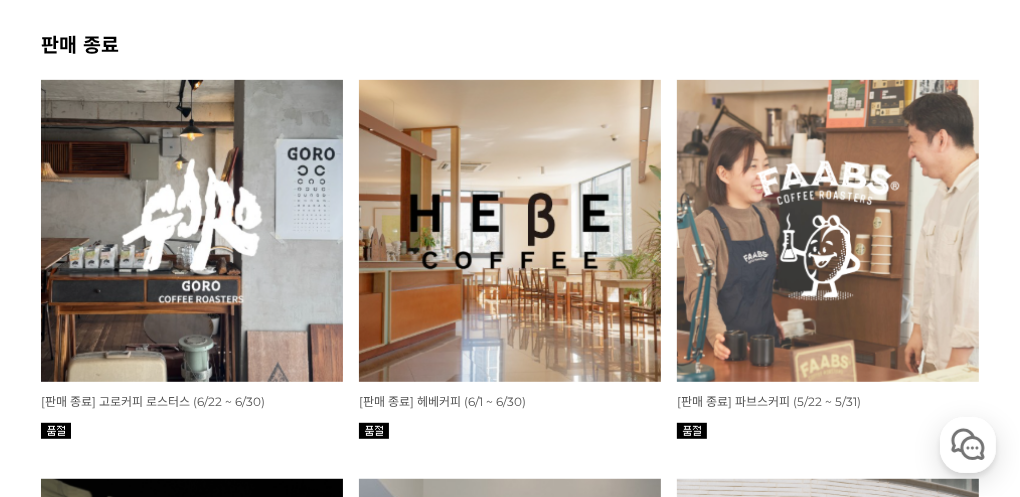 click at bounding box center (192, -196) 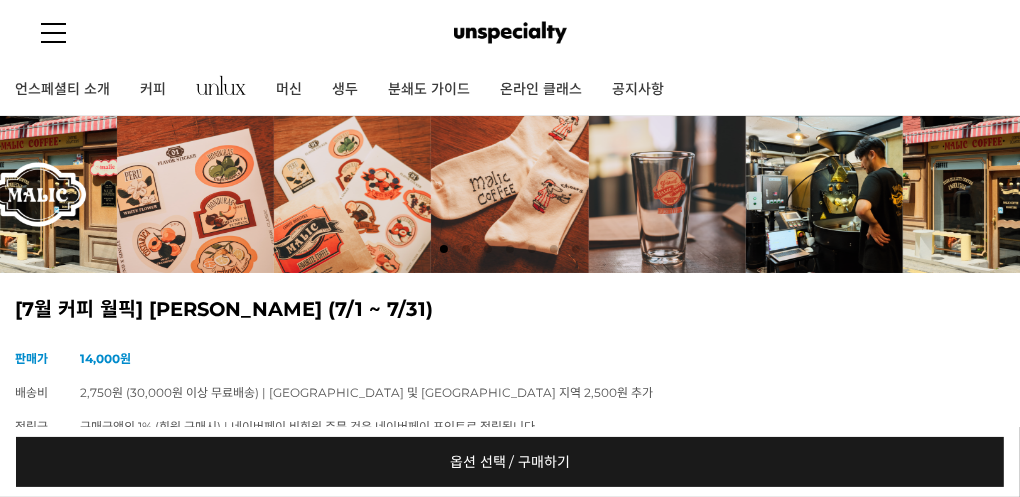 scroll, scrollTop: 200, scrollLeft: 0, axis: vertical 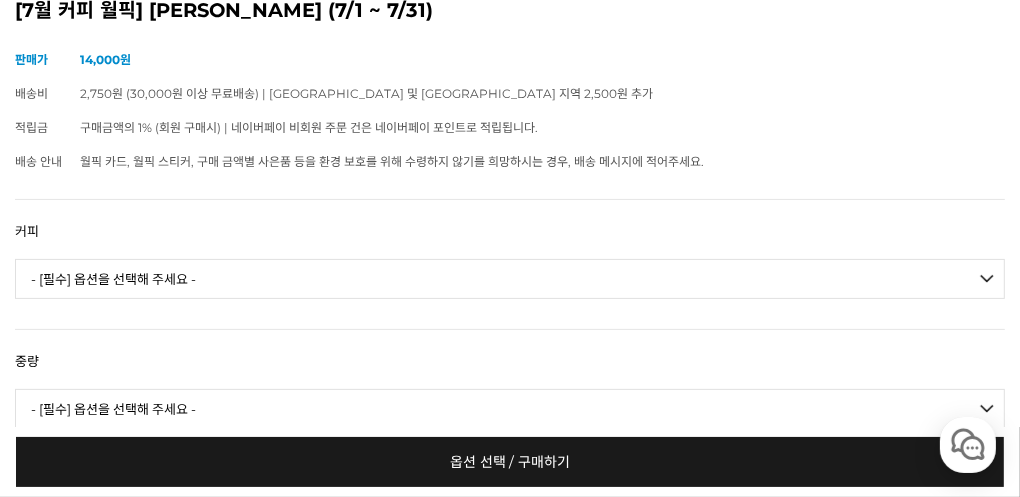 click on "- [필수] 옵션을 선택해 주세요 - ------------------- 언스페셜티 분쇄도 가이드 종이(주문 1개당 최대 1개 제공) 그레이프 쥬스 (언스페셜티 블렌드) 애플 쥬스 (언스페셜티 블렌드) 허니 자몽 쥬스 (언스페셜티 블렌드) [기획상품] 2024 Best of Panama 3종 10g 레시피팩 프루티 블렌드 마일드 블렌드 모닝 블렌드 #1 탄자니아 아카시아 힐스 게이샤 AA 풀리 워시드 [품절] #2 콜롬비아 포파얀 슈가케인 디카페인 #3 에티오피아 알로 타미루 미리가 74158 워시드 #4 에티오피아 첼베사 워시드 디카페인 #5 케냐 뚱구리 AB 풀리 워시드 [품절] #6 에티오피아 버그 우 셀렉션 에얼룸 내추럴 (Lot2) [품절] #7 에티오피아 알로 타미루 무라고 74158 클래식 워시드 #8 케냐 은가라투아 AB 워시드 (Lot 159) [품절] [7.4 오픈] #9 온두라스 마리사벨 카바예로 파카마라 워시드 #24 페루 알토 미라도르 게이샤 워시드" at bounding box center [510, 279] 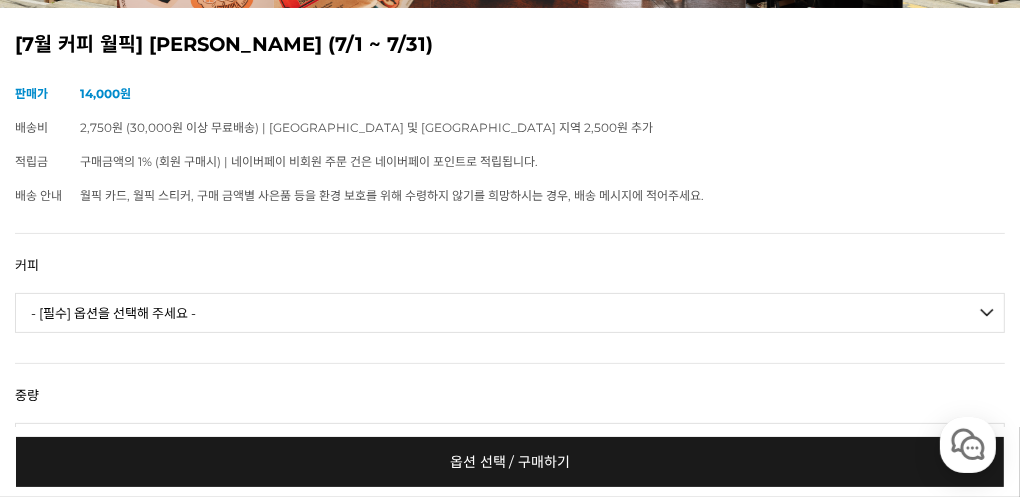 scroll, scrollTop: 200, scrollLeft: 0, axis: vertical 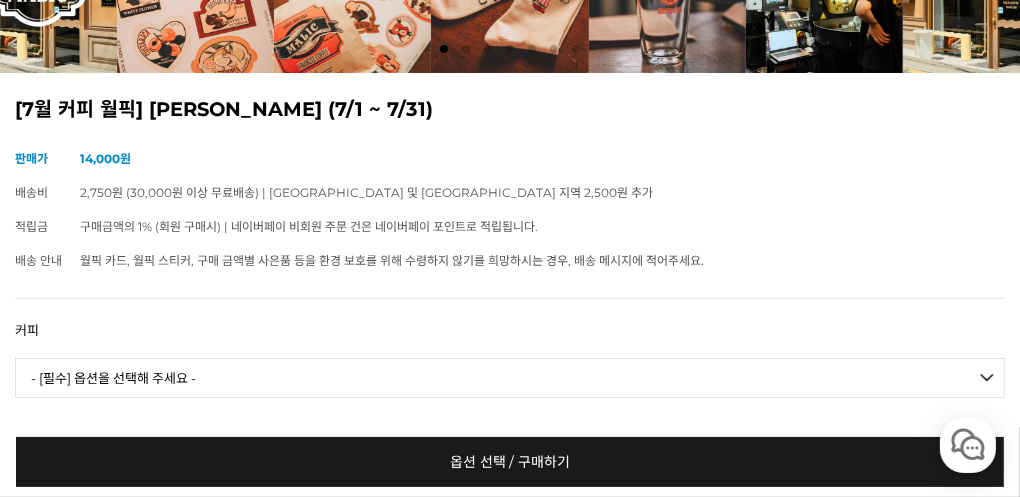 click on "- [필수] 옵션을 선택해 주세요 - ------------------- 언스페셜티 분쇄도 가이드 종이(주문 1개당 최대 1개 제공) 그레이프 쥬스 (언스페셜티 블렌드) 애플 쥬스 (언스페셜티 블렌드) 허니 자몽 쥬스 (언스페셜티 블렌드) [기획상품] 2024 Best of Panama 3종 10g 레시피팩 프루티 블렌드 마일드 블렌드 모닝 블렌드 #1 탄자니아 아카시아 힐스 게이샤 AA 풀리 워시드 [품절] #2 콜롬비아 포파얀 슈가케인 디카페인 #3 에티오피아 알로 타미루 미리가 74158 워시드 #4 에티오피아 첼베사 워시드 디카페인 #5 케냐 뚱구리 AB 풀리 워시드 [품절] #6 에티오피아 버그 우 셀렉션 에얼룸 내추럴 (Lot2) [품절] #7 에티오피아 알로 타미루 무라고 74158 클래식 워시드 #8 케냐 은가라투아 AB 워시드 (Lot 159) [품절] [7.4 오픈] #9 온두라스 마리사벨 카바예로 파카마라 워시드 #24 페루 알토 미라도르 게이샤 워시드" at bounding box center (510, 378) 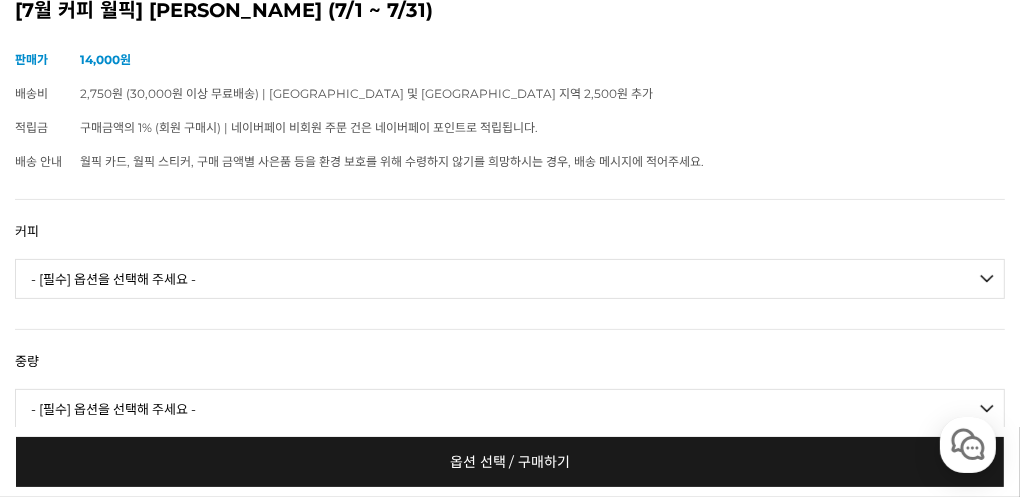 click on "- [필수] 옵션을 선택해 주세요 - ------------------- 100g" at bounding box center (510, 409) 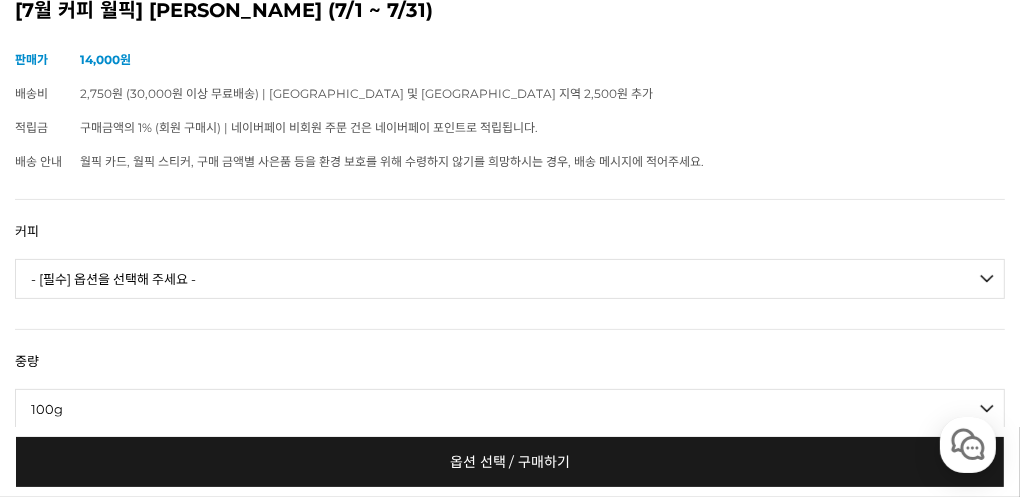 click on "- [필수] 옵션을 선택해 주세요 - ------------------- 100g" at bounding box center [510, 409] 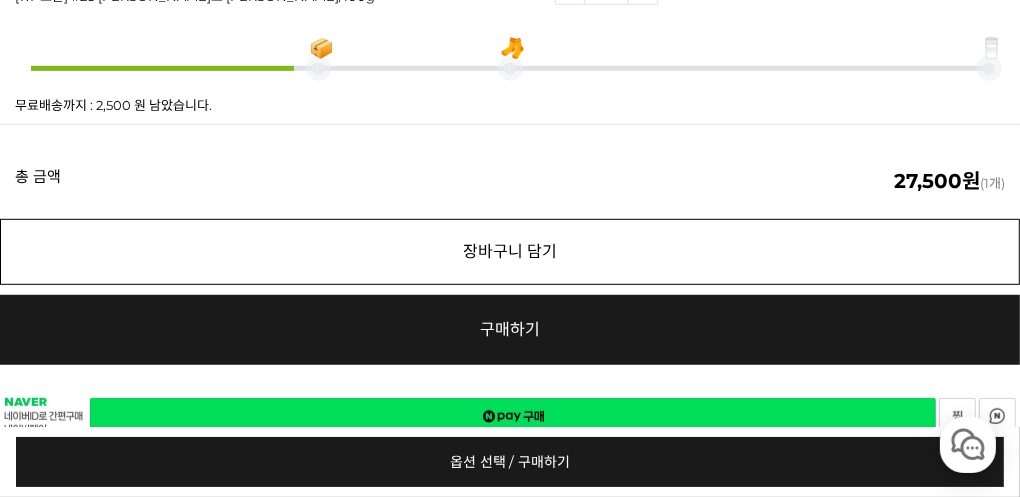 scroll, scrollTop: 699, scrollLeft: 0, axis: vertical 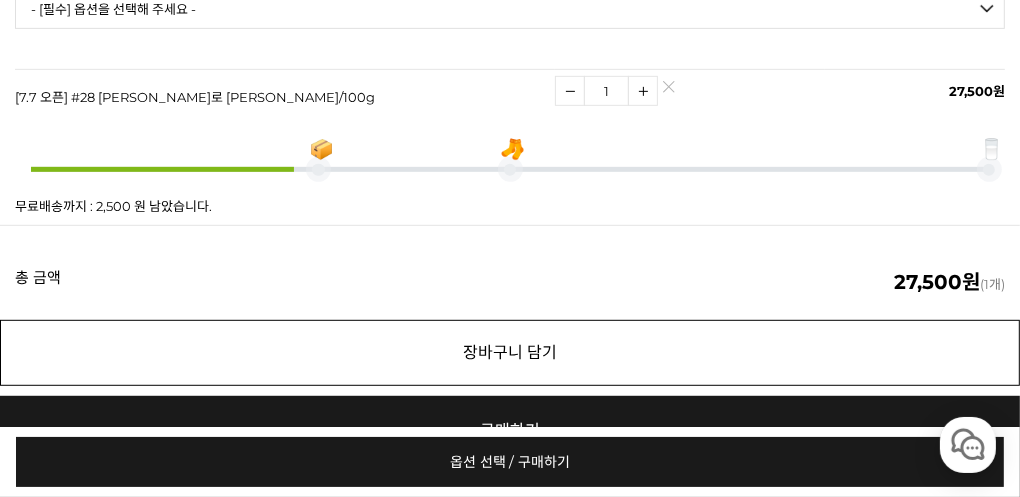 click on "장바구니 담기" at bounding box center (510, 353) 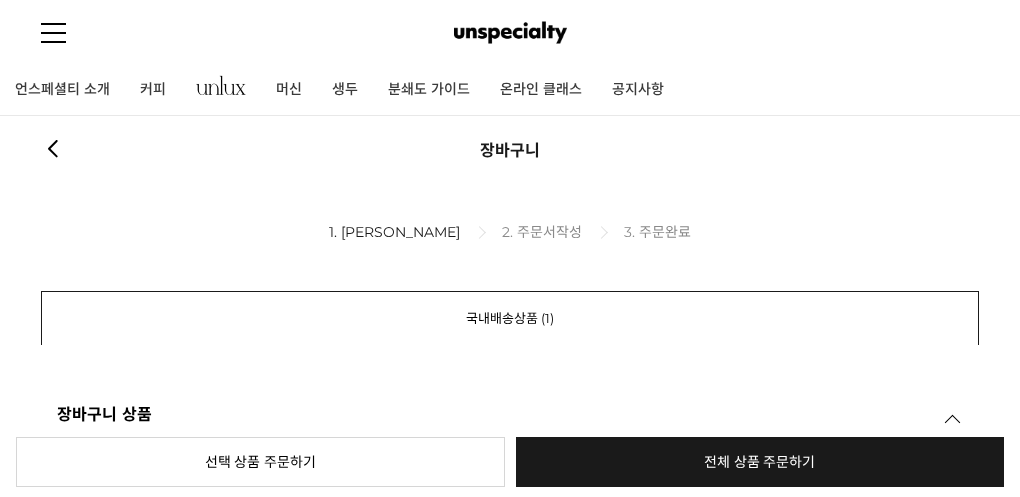 scroll, scrollTop: 0, scrollLeft: 0, axis: both 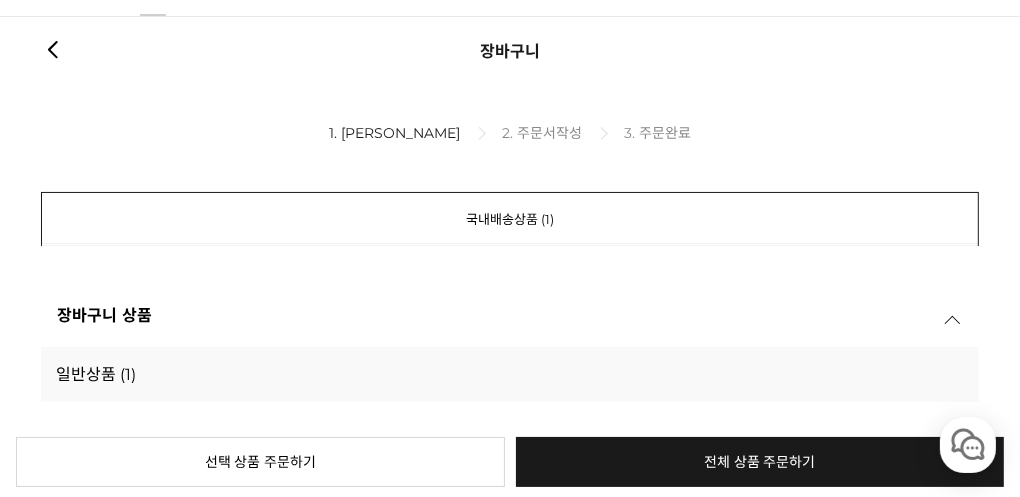 click on "커피" at bounding box center [153, -9] 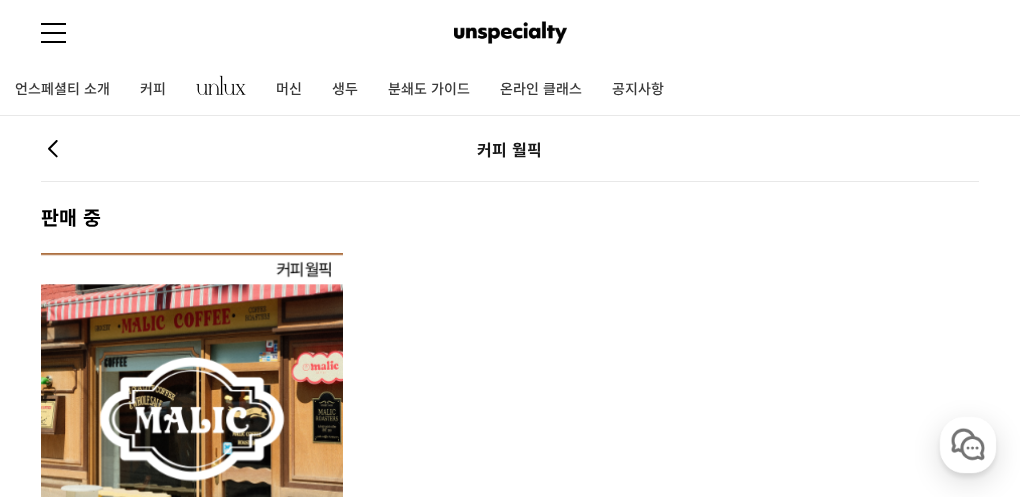 scroll, scrollTop: 0, scrollLeft: 0, axis: both 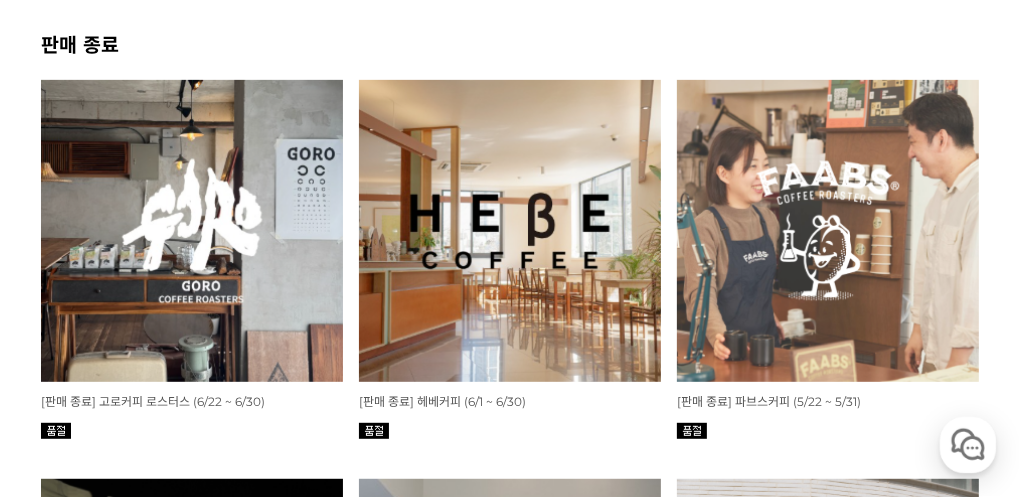 click at bounding box center [192, -196] 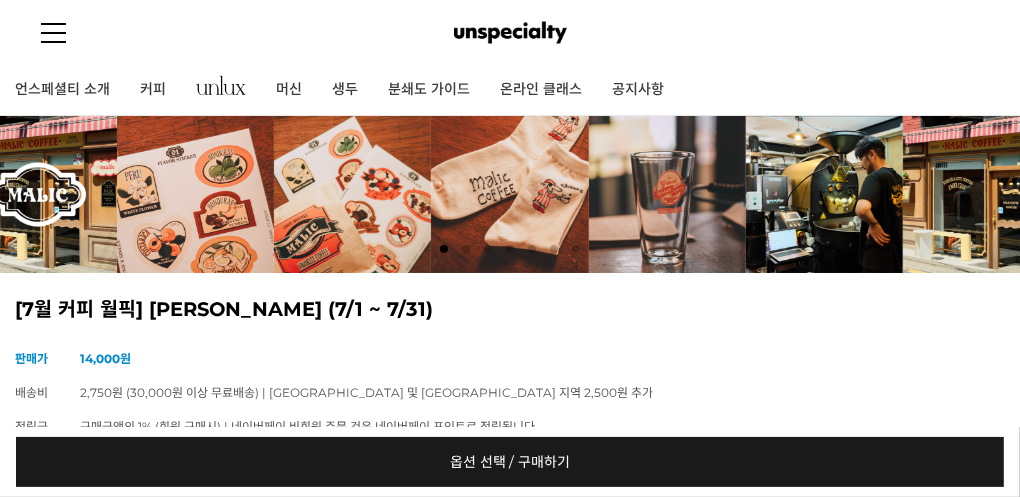 scroll, scrollTop: 200, scrollLeft: 0, axis: vertical 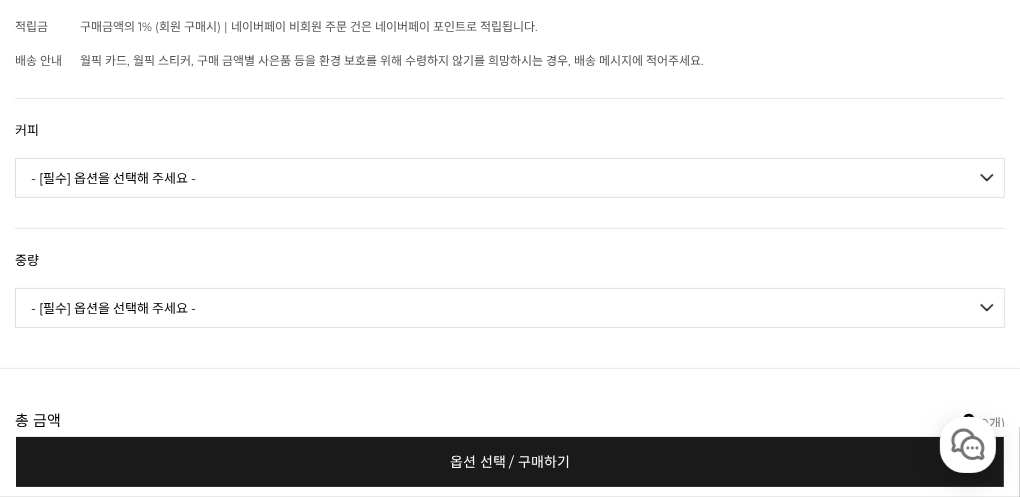 click on "- [필수] 옵션을 선택해 주세요 - ------------------- 언스페셜티 분쇄도 가이드 종이(주문 1개당 최대 1개 제공) 그레이프 쥬스 (언스페셜티 블렌드) 애플 쥬스 (언스페셜티 블렌드) 허니 자몽 쥬스 (언스페셜티 블렌드) [기획상품] 2024 Best of Panama 3종 10g 레시피팩 프루티 블렌드 마일드 블렌드 모닝 블렌드 #1 탄자니아 아카시아 힐스 게이샤 AA 풀리 워시드 [품절] #2 콜롬비아 포파얀 슈가케인 디카페인 #3 에티오피아 알로 타미루 미리가 74158 워시드 #4 에티오피아 첼베사 워시드 디카페인 #5 케냐 뚱구리 AB 풀리 워시드 [품절] #6 에티오피아 버그 우 셀렉션 에얼룸 내추럴 (Lot2) [품절] #7 에티오피아 알로 타미루 무라고 74158 클래식 워시드 #8 케냐 은가라투아 AB 워시드 (Lot 159) [품절] [7.4 오픈] #9 온두라스 마리사벨 카바예로 파카마라 워시드 #24 페루 알토 미라도르 게이샤 워시드" at bounding box center (510, 178) 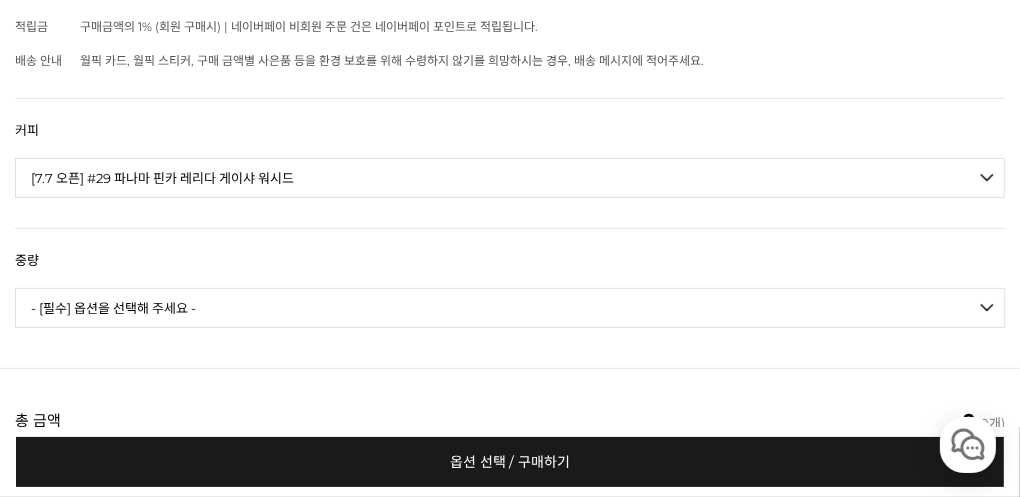 click on "- [필수] 옵션을 선택해 주세요 - ------------------- 언스페셜티 분쇄도 가이드 종이(주문 1개당 최대 1개 제공) [PERSON_NAME] (언스페셜티 블렌드) 애플 쥬스 (언스페셜티 블렌드) 허니 자몽 쥬스 (언스페셜티 블렌드) [기획상품] 2024 Best of Panama 3종 10g 레시피팩 프루티 블렌드 마일드 블렌드 모닝 블렌드 #1 탄자니아 아카시아 힐스 게이샤 AA 풀리 워시드 [품절] #2 콜롬비아 포파얀 슈가케인 디카페인 #3 에티오피아 알로 타미루 미리가 74158 워시드 #4 에티오피아 첼베사 워시드 디카페인 #5 케냐 뚱구리 AB 풀리 워시드 [품절] #6 에티오피아 버그 우 셀렉션 에얼룸 내추럴 (Lot2) [품절] #7 에티오피아 알로 타미루 무라고 74158 클래식 워시드 #8 케냐 은가라투아 AB 워시드 (Lot 159) [품절] [7.4 오픈] #9 온두라스 마리사벨 카바예로 파카마라 워시드 #24 [PERSON_NAME]" at bounding box center [510, 178] 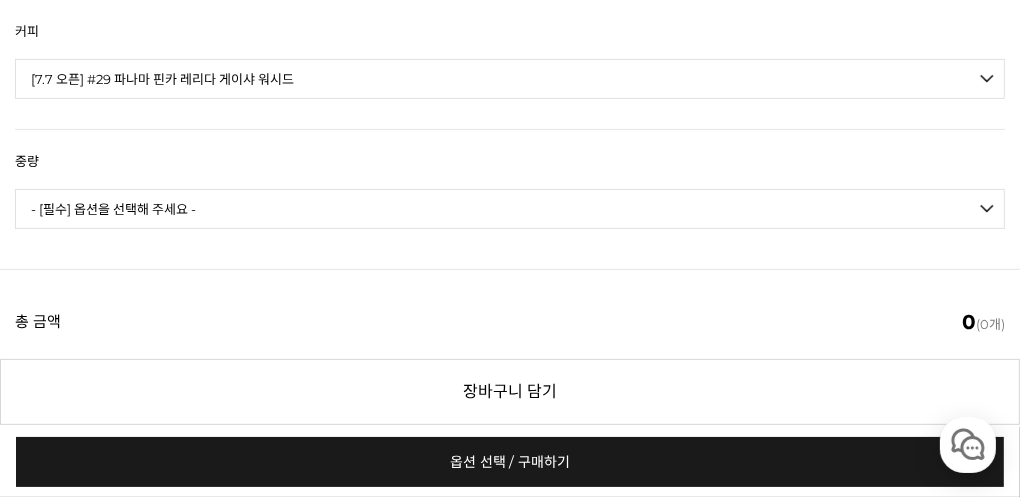 click on "- [필수] 옵션을 선택해 주세요 - ------------------- 100g" at bounding box center (510, 209) 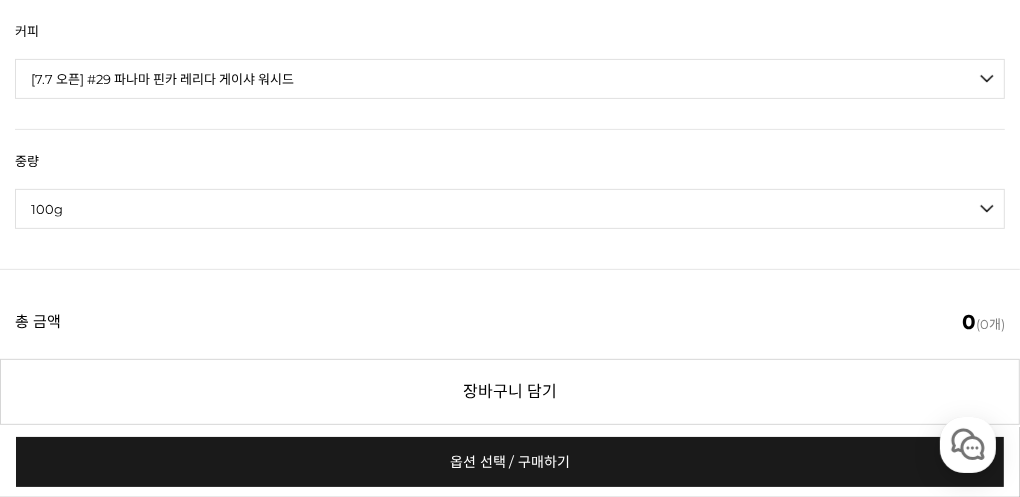 click on "- [필수] 옵션을 선택해 주세요 - ------------------- 100g" at bounding box center [510, 209] 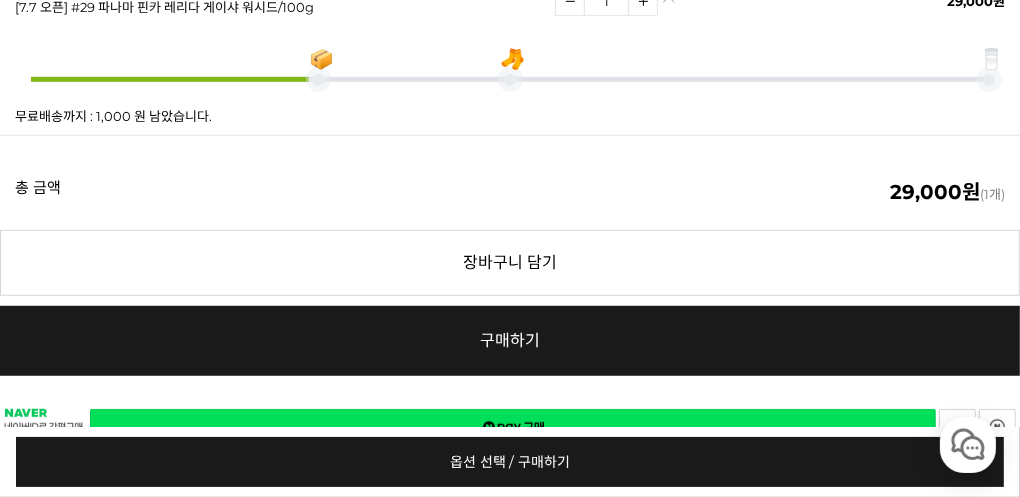 scroll, scrollTop: 800, scrollLeft: 0, axis: vertical 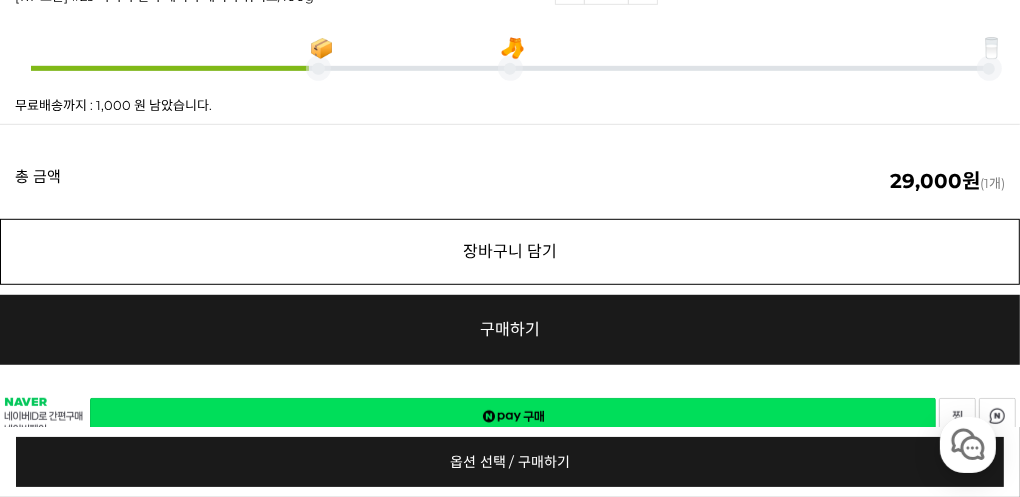 click on "장바구니 담기" at bounding box center (510, 252) 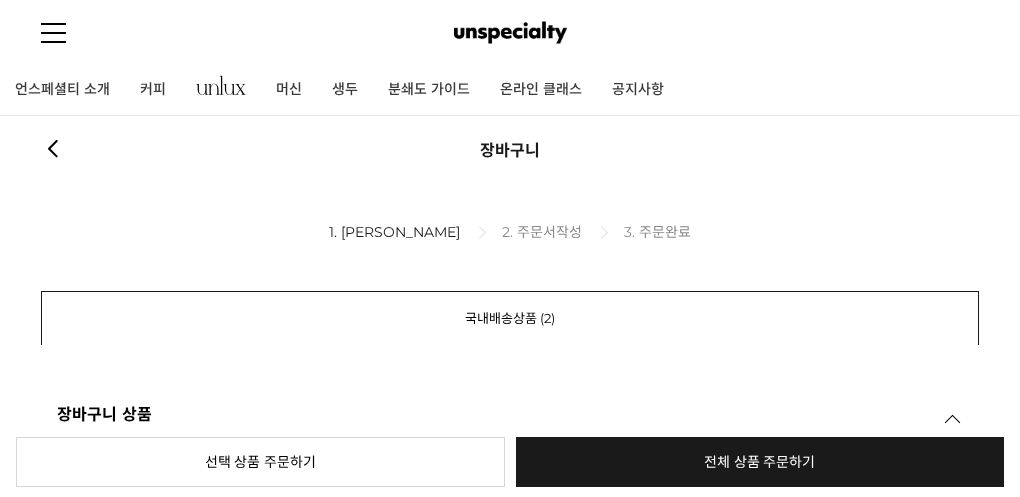 scroll, scrollTop: 0, scrollLeft: 0, axis: both 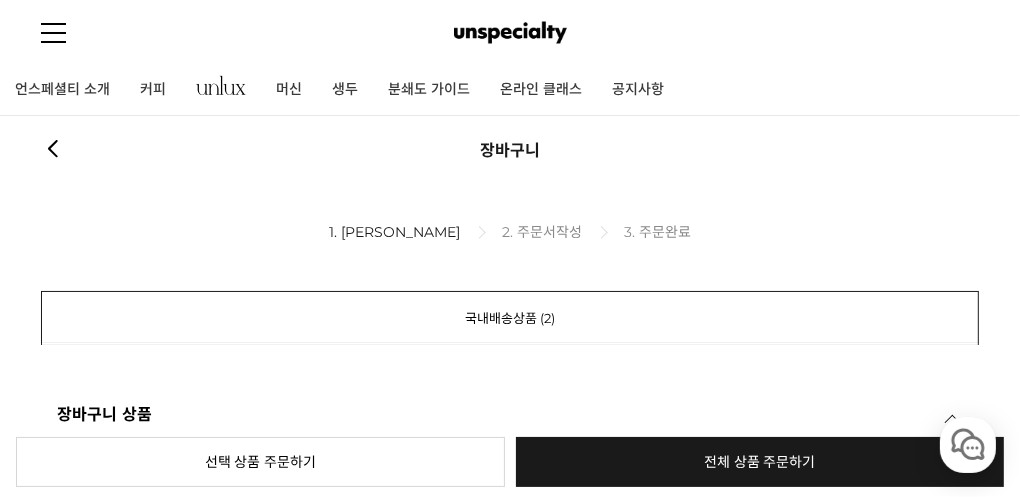 click on "장바구니" at bounding box center (0, 0) 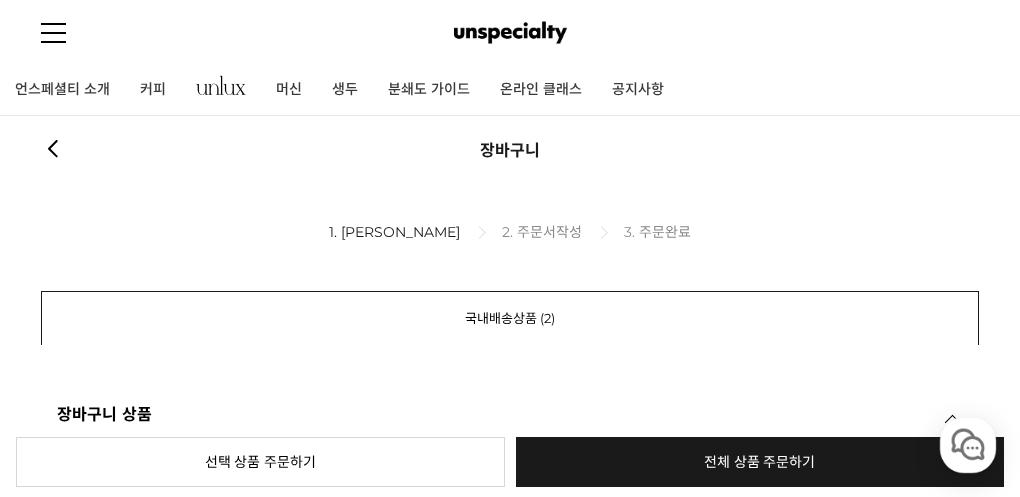 scroll, scrollTop: 0, scrollLeft: 0, axis: both 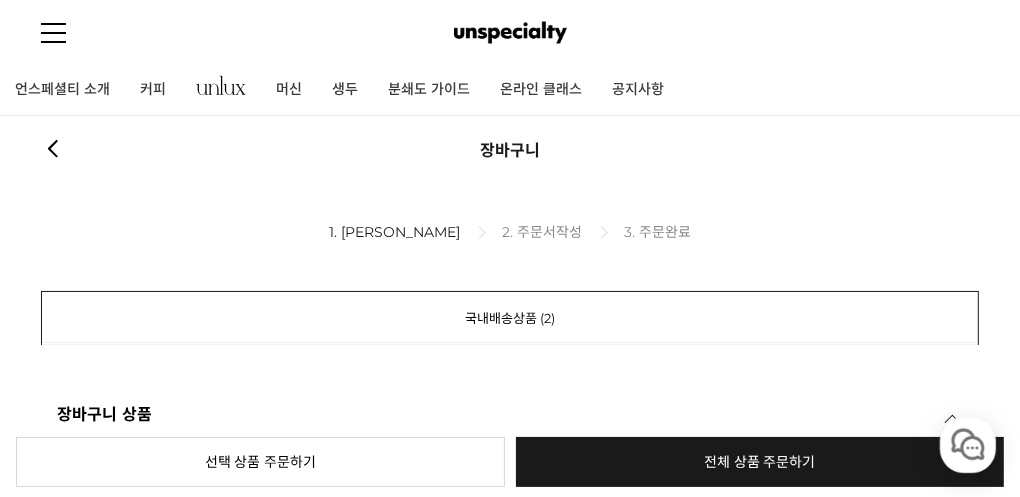 click on "회원가입
로그인
주문조회
장바구니
최근본상품
고객센터
공지사항
상품 후기
상품 Q&A
월피커 게시판" at bounding box center [0, 0] 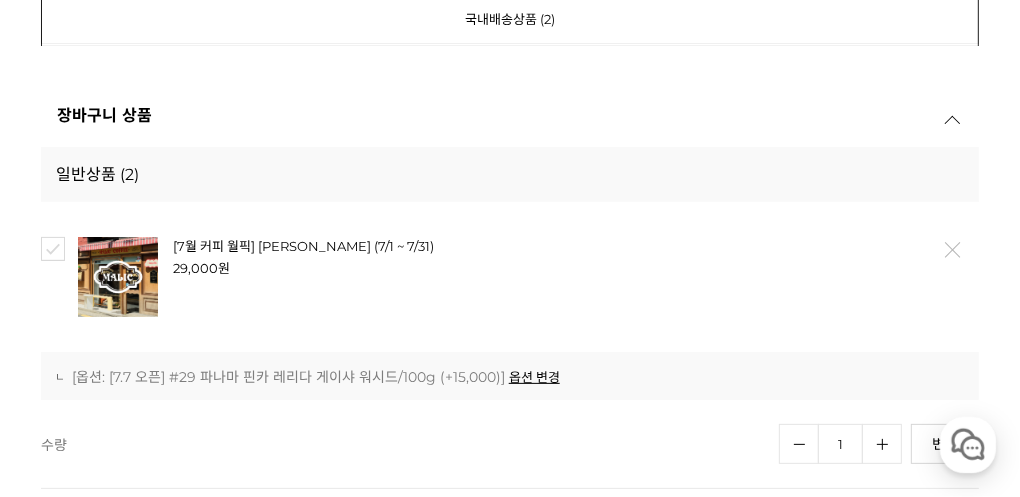 scroll, scrollTop: 200, scrollLeft: 0, axis: vertical 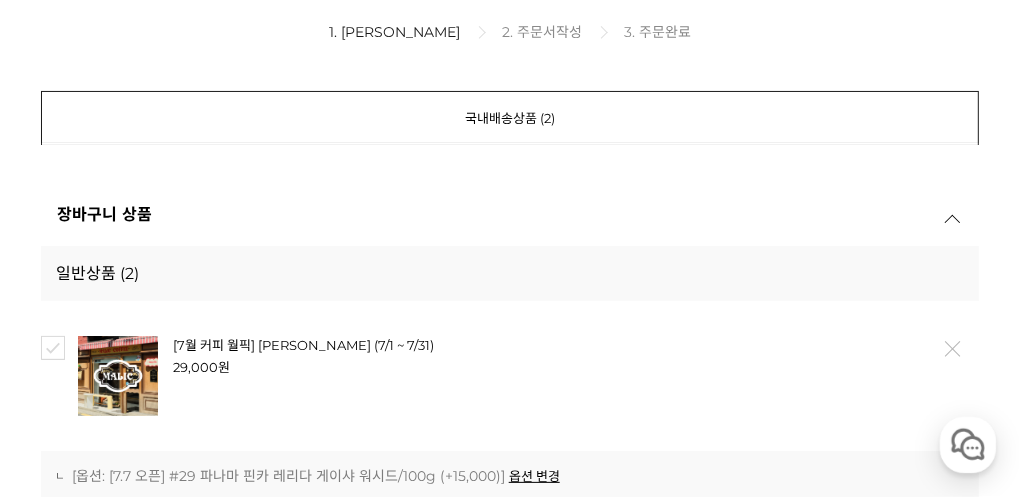 click on "장바구니 상품" at bounding box center (510, 215) 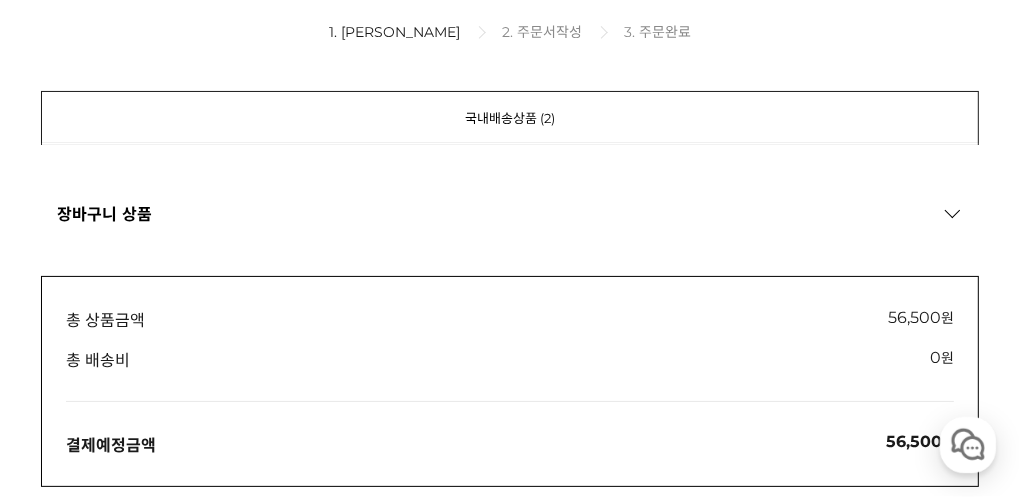 click on "장바구니 상품" at bounding box center [510, 215] 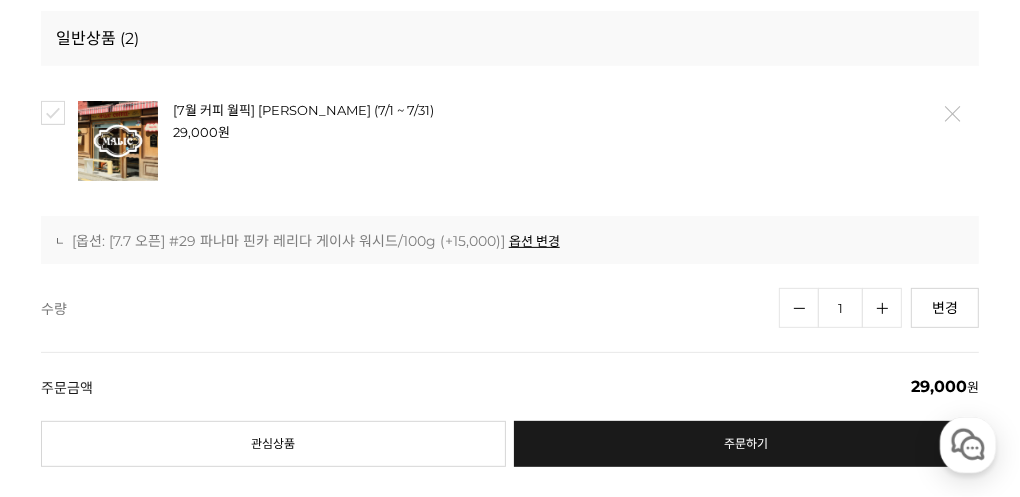 scroll, scrollTop: 400, scrollLeft: 0, axis: vertical 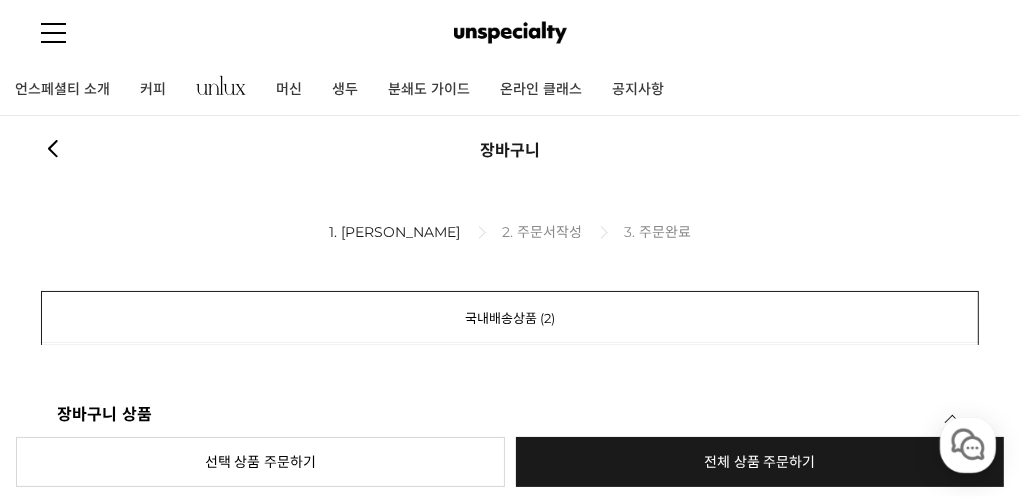 click on "국내배송상품 (2)" at bounding box center [510, 317] 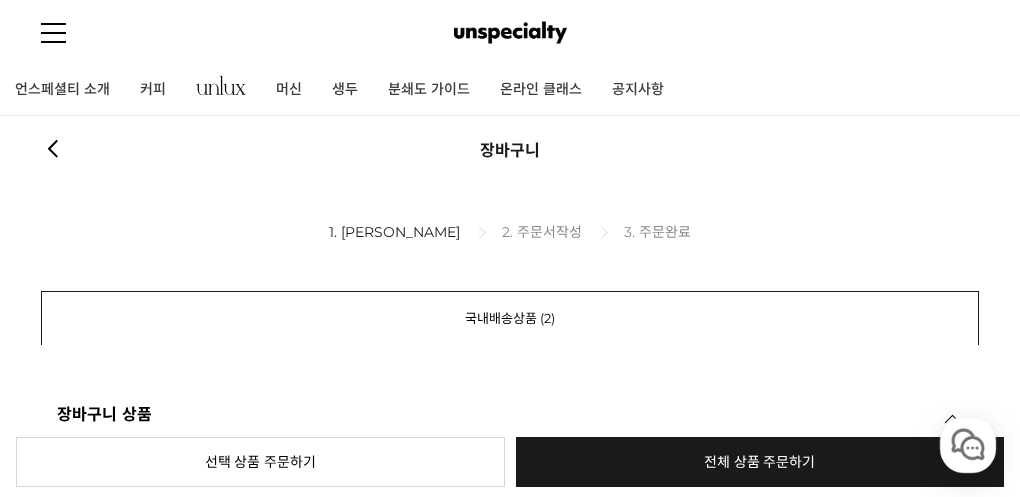 scroll, scrollTop: 0, scrollLeft: 0, axis: both 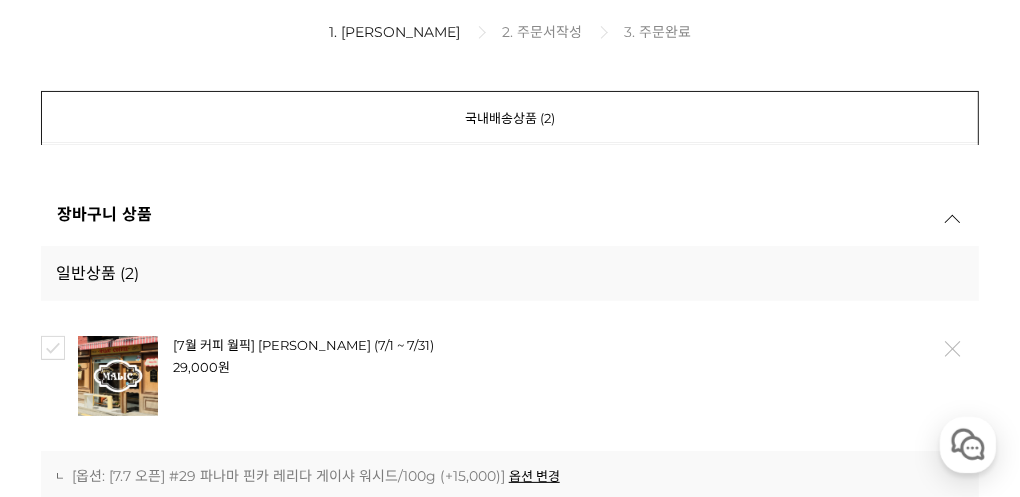 click on "일반상품 (2)" at bounding box center [510, 273] 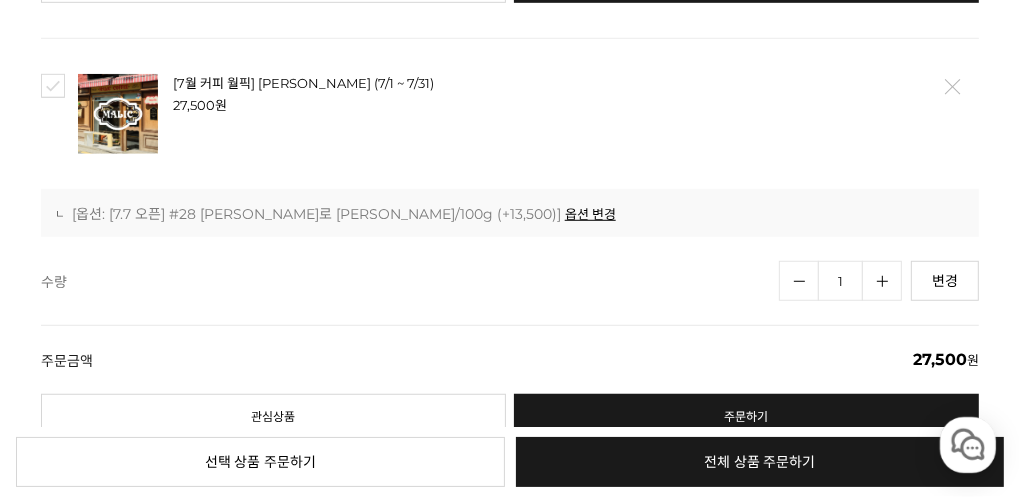 scroll, scrollTop: 1000, scrollLeft: 0, axis: vertical 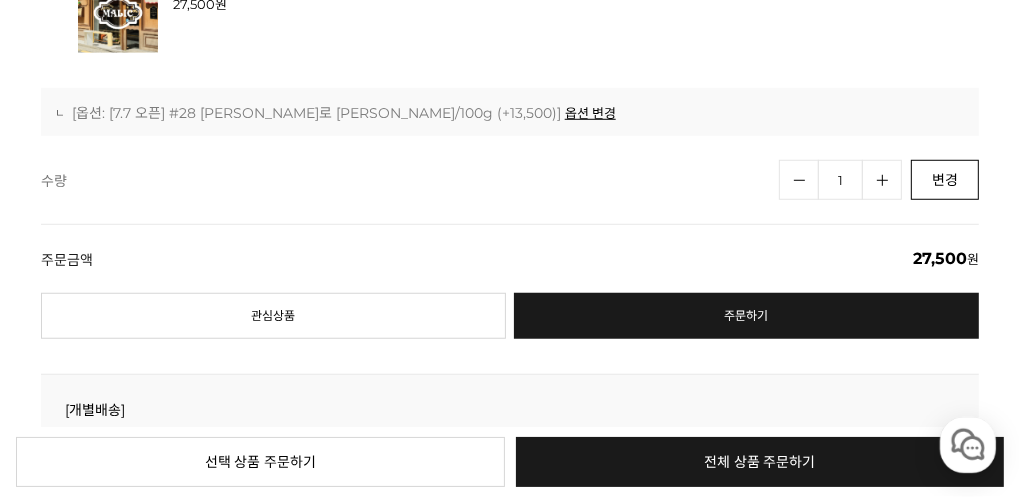 click on "변경" at bounding box center (945, 180) 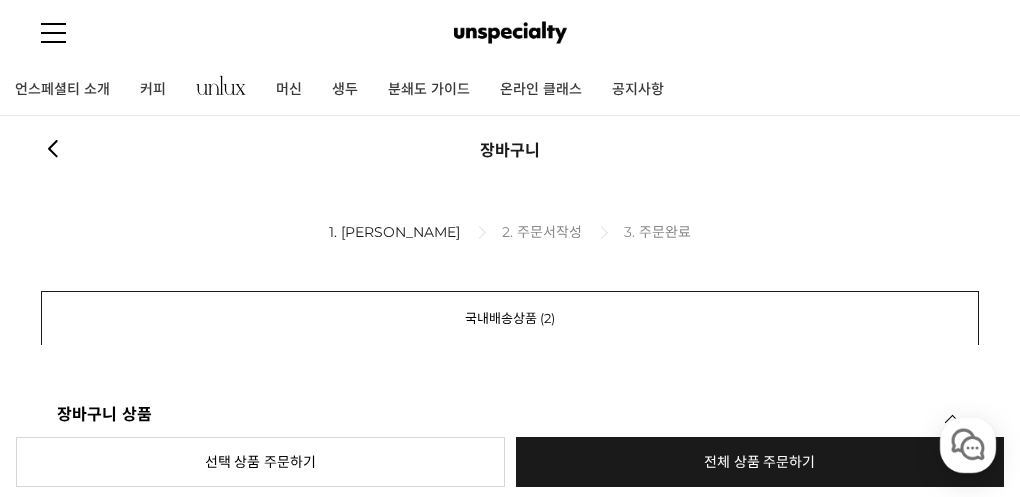 scroll, scrollTop: 1000, scrollLeft: 0, axis: vertical 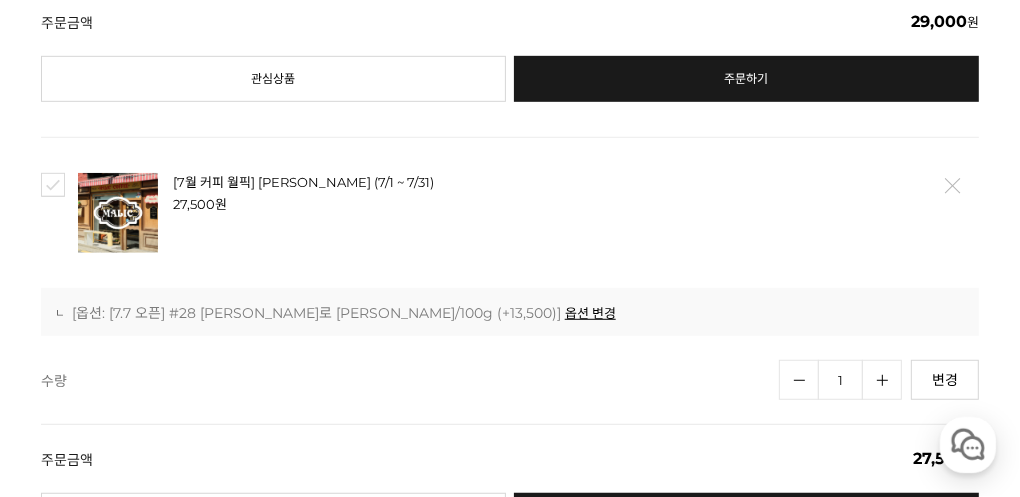 click at bounding box center (53, 185) 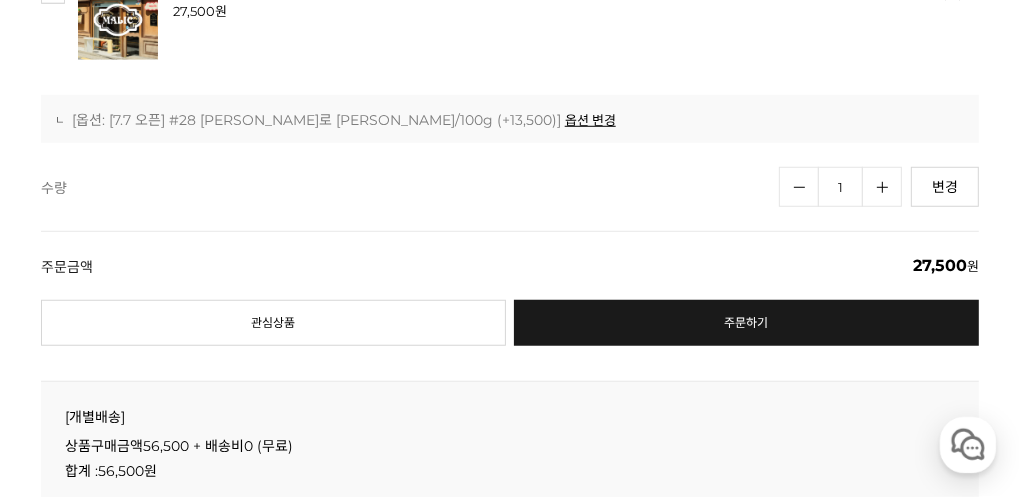 scroll, scrollTop: 1000, scrollLeft: 0, axis: vertical 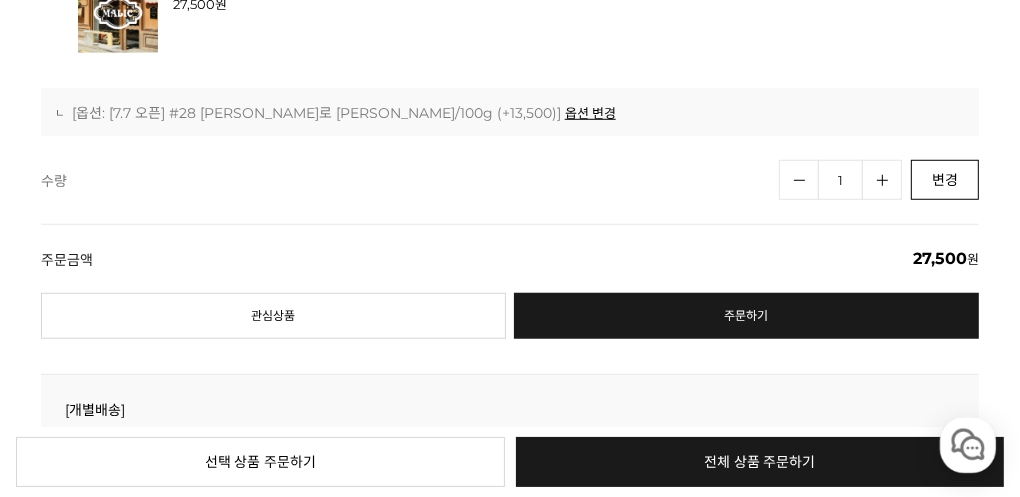 click on "변경" at bounding box center [945, 180] 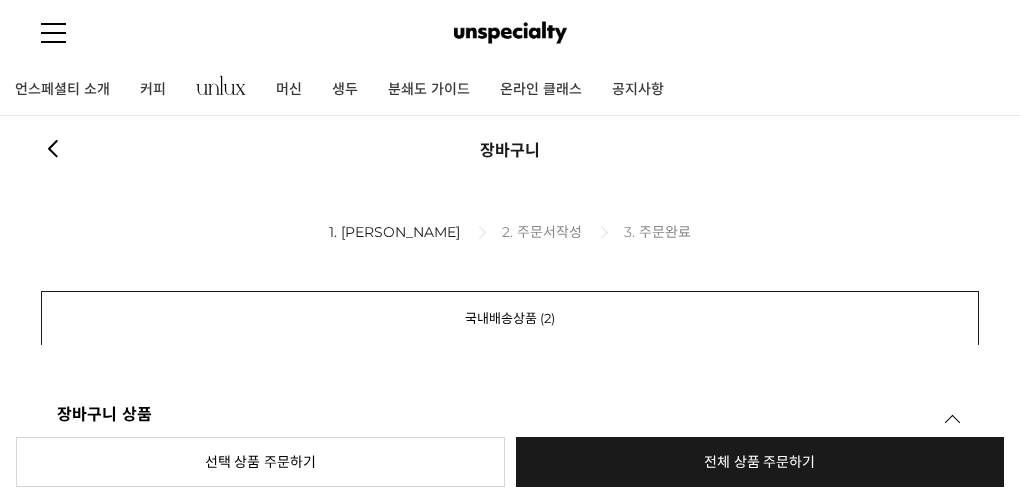 scroll, scrollTop: 1000, scrollLeft: 0, axis: vertical 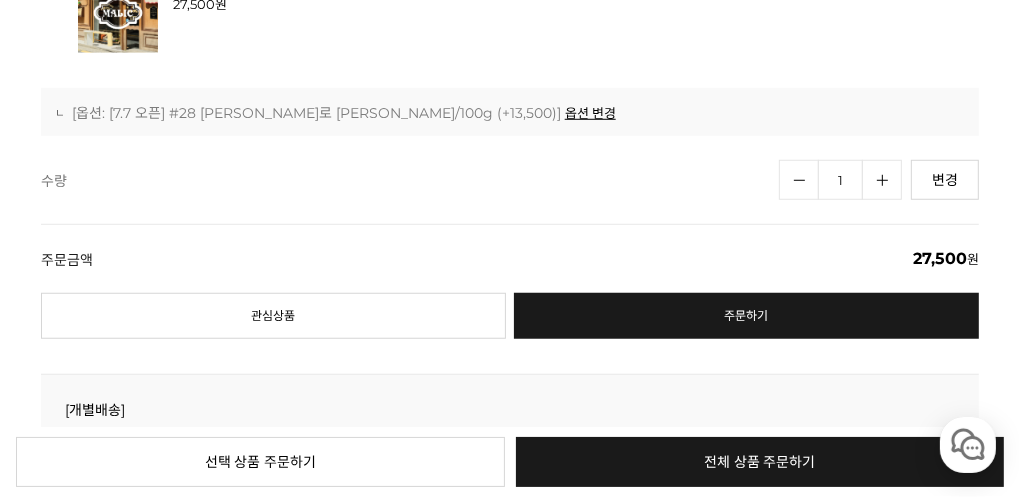 click on "수량감소" at bounding box center (799, 180) 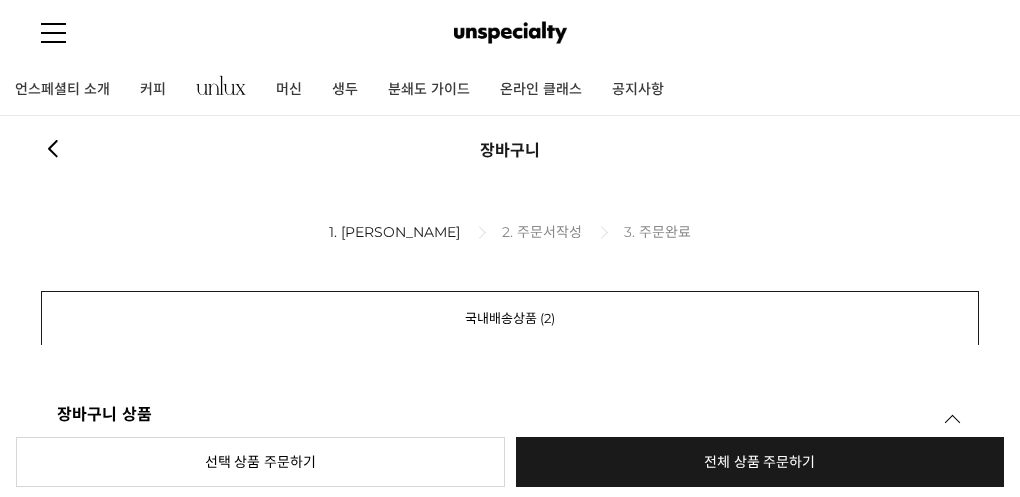 scroll, scrollTop: 1000, scrollLeft: 0, axis: vertical 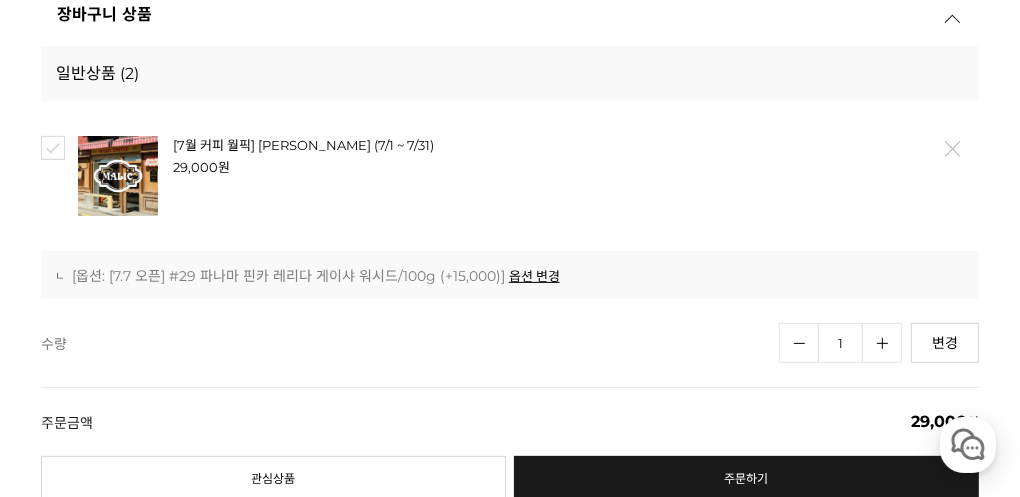click on "전체 상품 주문하기" at bounding box center (510, 1492) 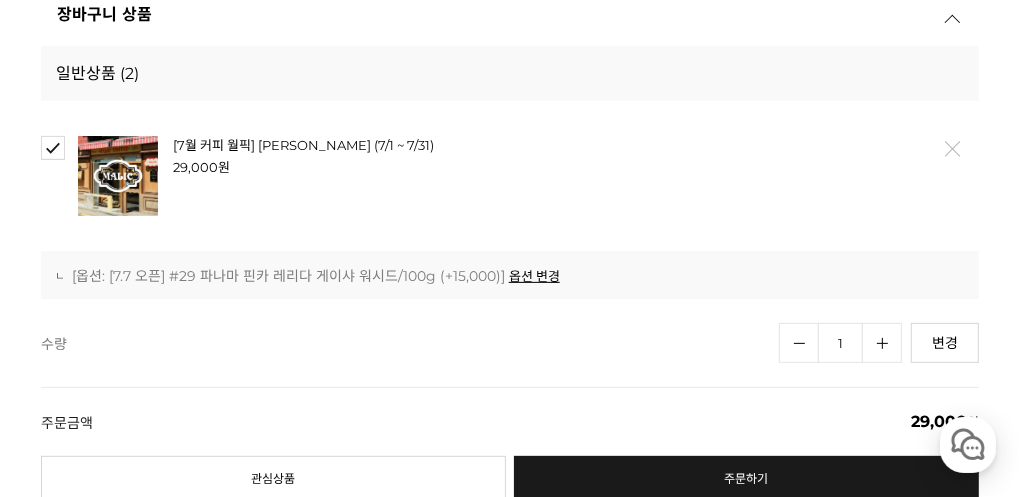checkbox on "true" 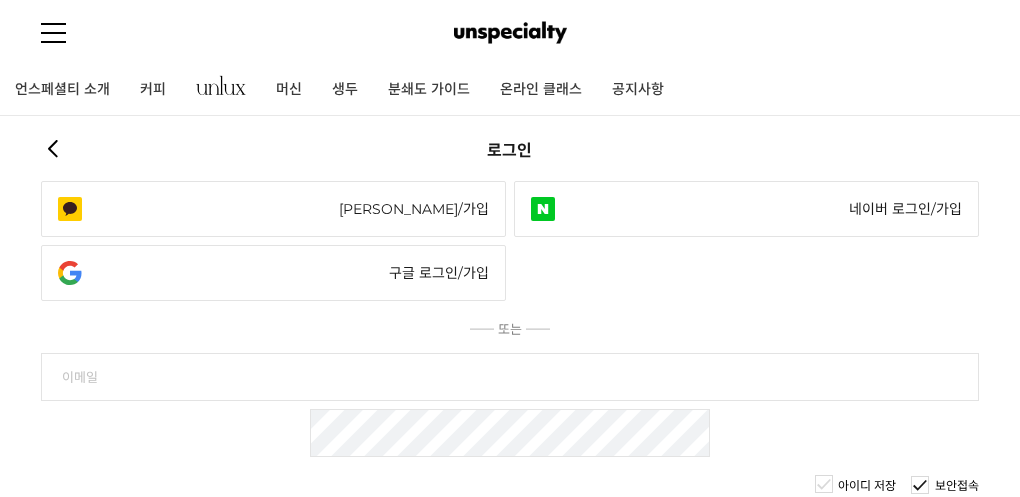 scroll, scrollTop: 0, scrollLeft: 0, axis: both 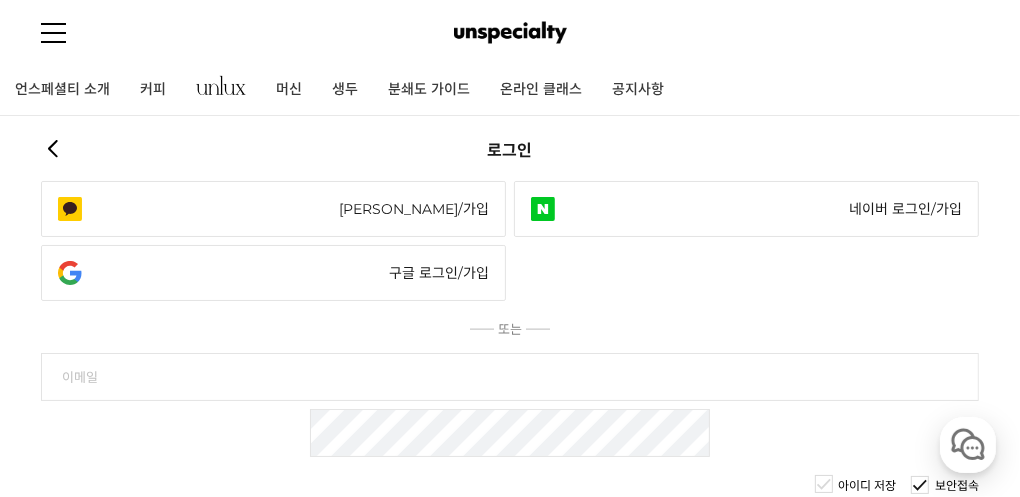 click on "카카오 로그인/가입" at bounding box center [273, 209] 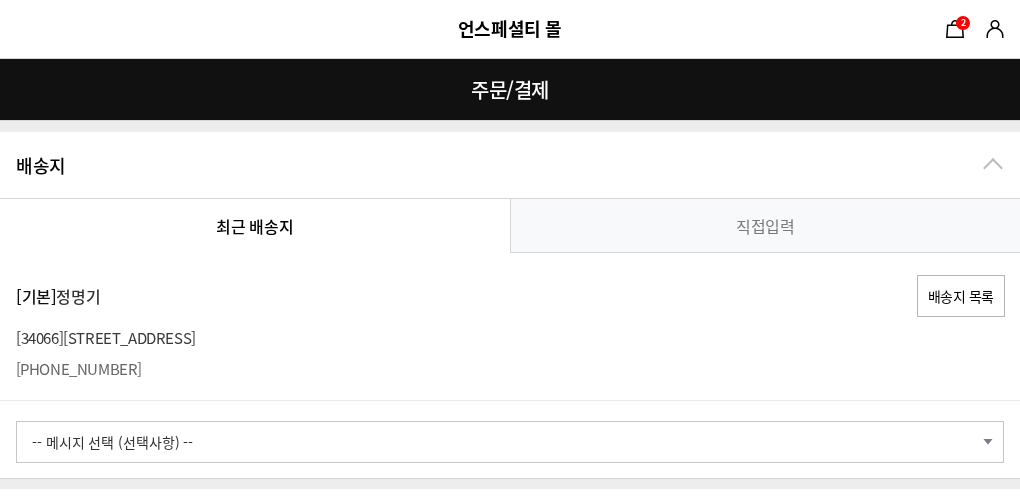 scroll, scrollTop: 0, scrollLeft: 0, axis: both 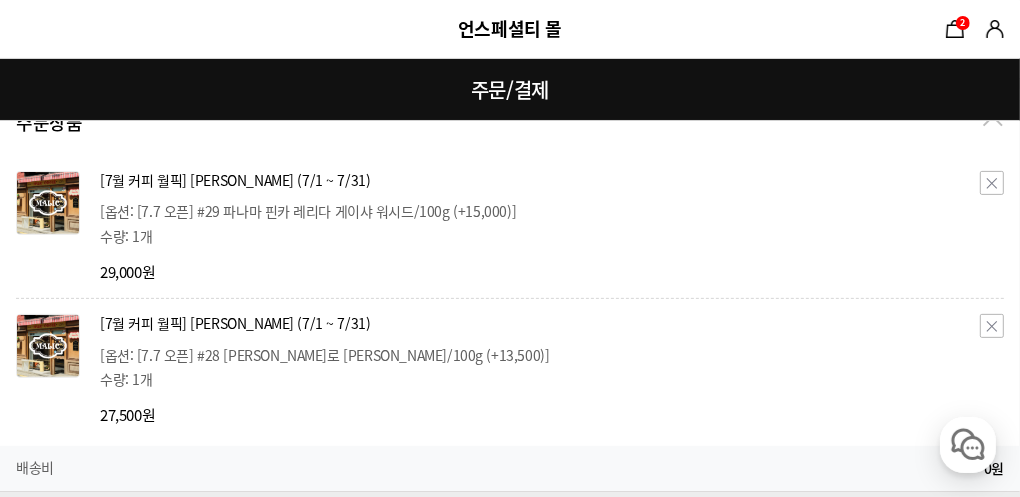 click on "삭제" at bounding box center [992, 183] 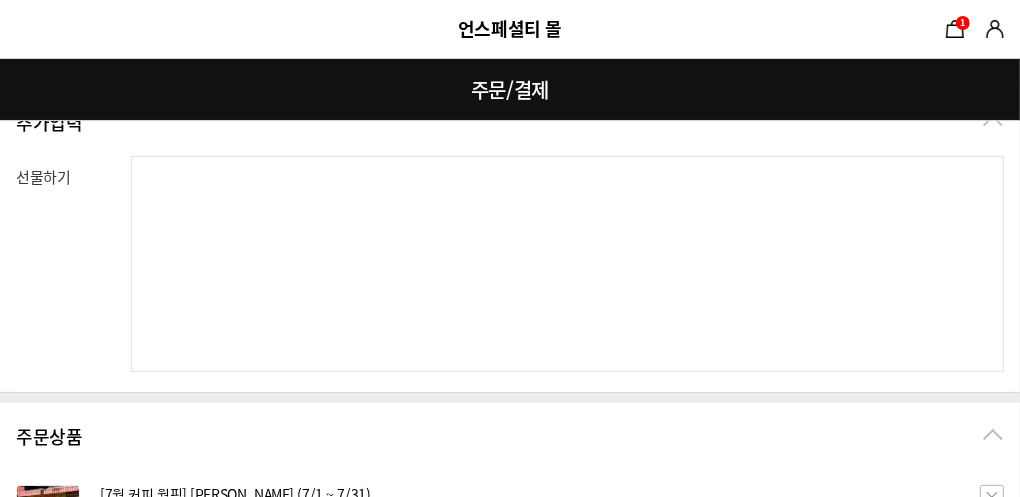 scroll, scrollTop: 400, scrollLeft: 0, axis: vertical 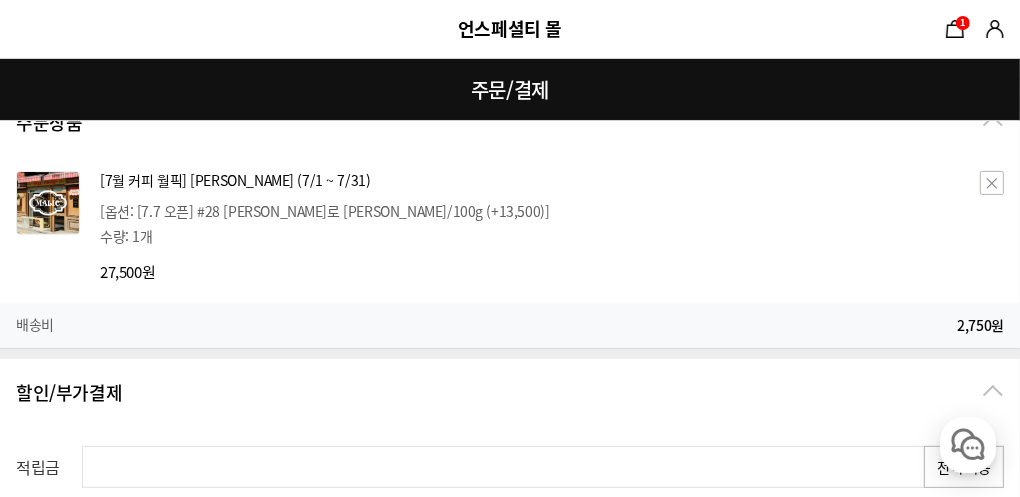 click on "삭제" at bounding box center [992, 183] 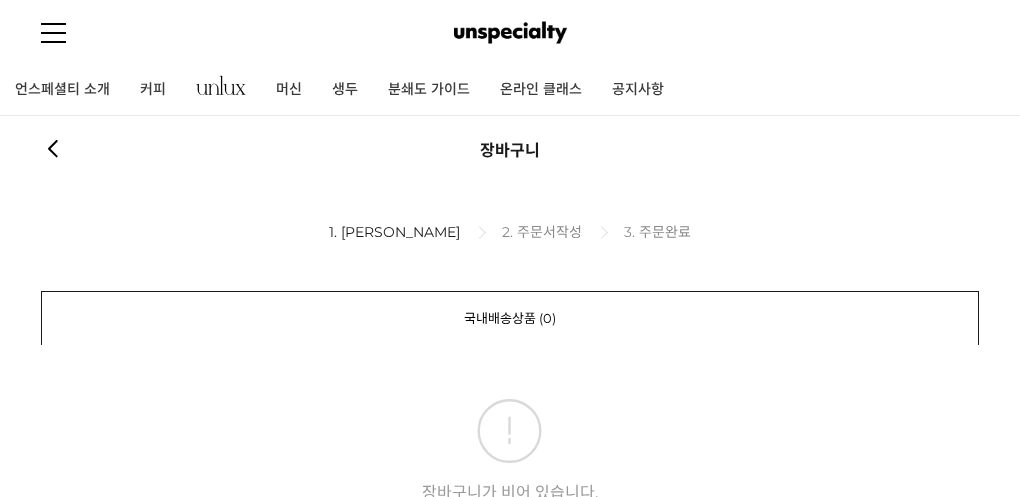 scroll, scrollTop: 0, scrollLeft: 0, axis: both 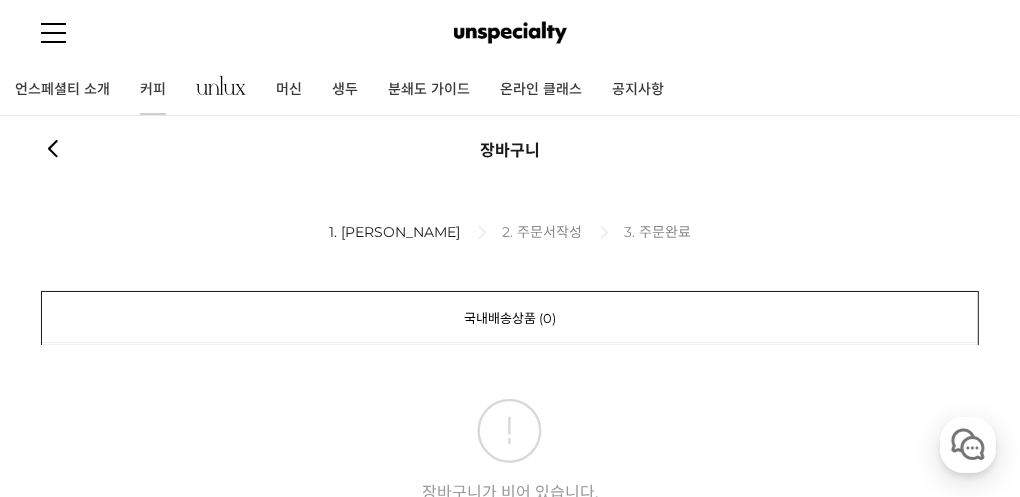 click on "커피" at bounding box center (153, 90) 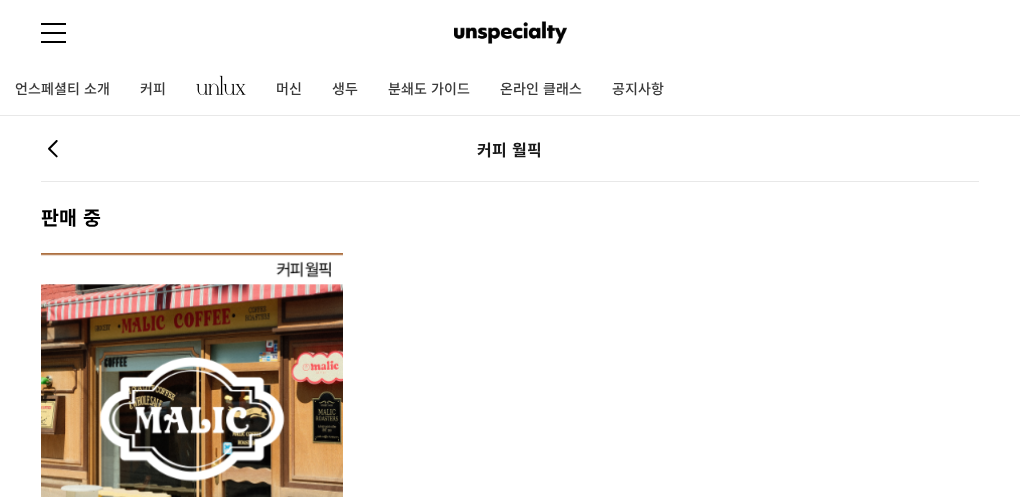 scroll, scrollTop: 0, scrollLeft: 0, axis: both 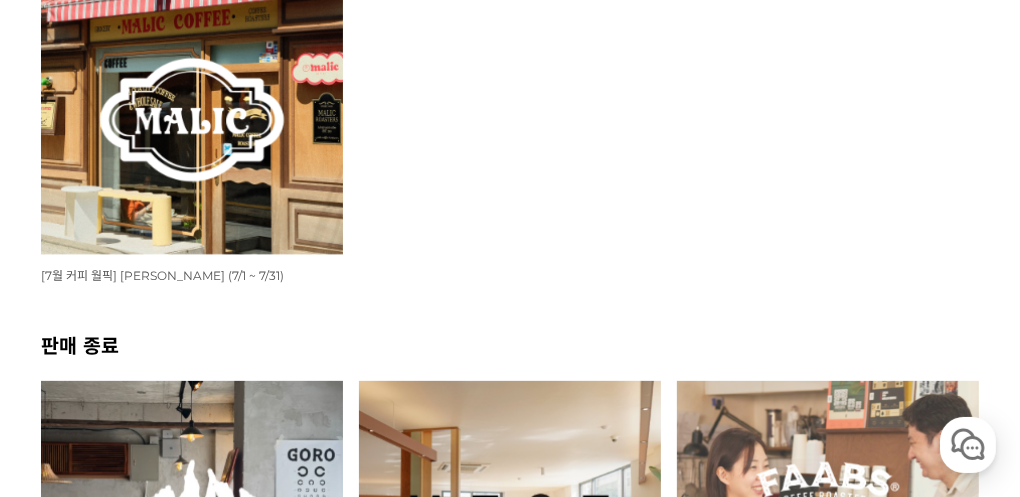 click at bounding box center (192, 105) 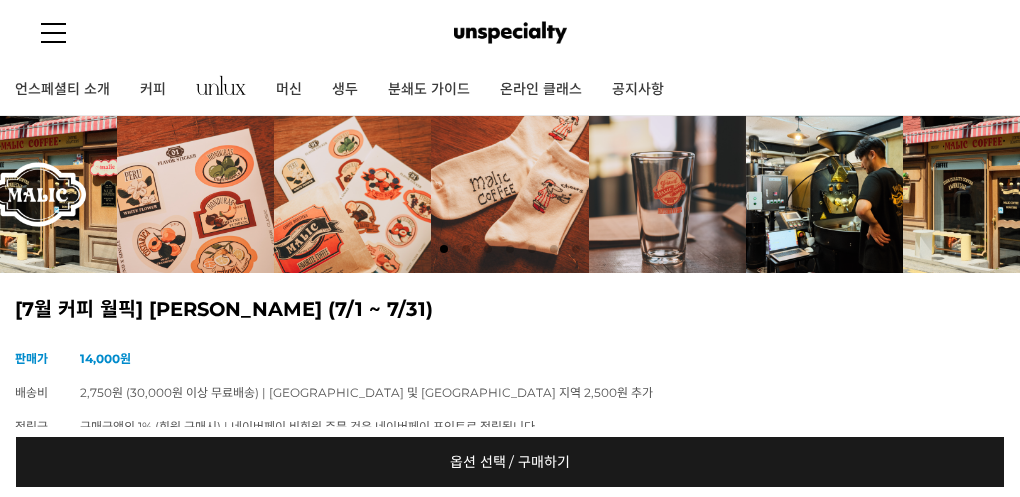 scroll, scrollTop: 0, scrollLeft: 0, axis: both 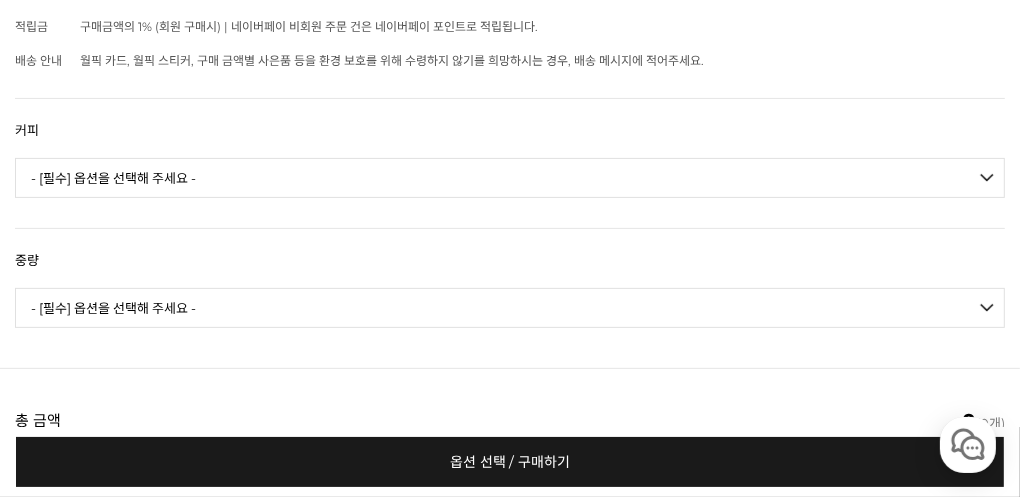click on "- [필수] 옵션을 선택해 주세요 - ------------------- 언스페셜티 분쇄도 가이드 종이(주문 1개당 최대 1개 제공) [PERSON_NAME] (언스페셜티 블렌드) 애플 쥬스 (언스페셜티 블렌드) 허니 자몽 쥬스 (언스페셜티 블렌드) [기획상품] 2024 Best of Panama 3종 10g 레시피팩 프루티 블렌드 마일드 블렌드 모닝 블렌드 #1 탄자니아 아카시아 힐스 게이샤 AA 풀리 워시드 [품절] #2 콜롬비아 포파얀 슈가케인 디카페인 #3 에티오피아 알로 타미루 미리가 74158 워시드 #4 에티오피아 첼베사 워시드 디카페인 #5 케냐 뚱구리 AB 풀리 워시드 [품절] #6 에티오피아 버그 우 셀렉션 에얼룸 내추럴 (Lot2) [품절] #7 에티오피아 알로 타미루 무라고 74158 클래식 워시드 #8 케냐 은가라투아 AB 워시드 (Lot 159) [품절] [7.4 오픈] #9 온두라스 마리사벨 카바예로 파카마라 워시드 #24 [PERSON_NAME]" at bounding box center [510, 178] 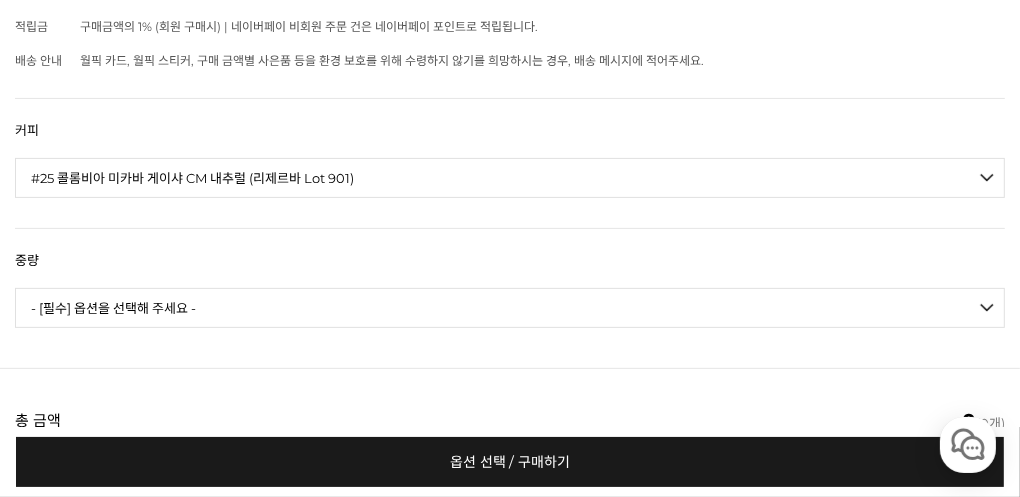 click on "- [필수] 옵션을 선택해 주세요 - ------------------- 언스페셜티 분쇄도 가이드 종이(주문 1개당 최대 1개 제공) [PERSON_NAME] (언스페셜티 블렌드) 애플 쥬스 (언스페셜티 블렌드) 허니 자몽 쥬스 (언스페셜티 블렌드) [기획상품] 2024 Best of Panama 3종 10g 레시피팩 프루티 블렌드 마일드 블렌드 모닝 블렌드 #1 탄자니아 아카시아 힐스 게이샤 AA 풀리 워시드 [품절] #2 콜롬비아 포파얀 슈가케인 디카페인 #3 에티오피아 알로 타미루 미리가 74158 워시드 #4 에티오피아 첼베사 워시드 디카페인 #5 케냐 뚱구리 AB 풀리 워시드 [품절] #6 에티오피아 버그 우 셀렉션 에얼룸 내추럴 (Lot2) [품절] #7 에티오피아 알로 타미루 무라고 74158 클래식 워시드 #8 케냐 은가라투아 AB 워시드 (Lot 159) [품절] [7.4 오픈] #9 온두라스 마리사벨 카바예로 파카마라 워시드 #24 [PERSON_NAME]" at bounding box center (510, 178) 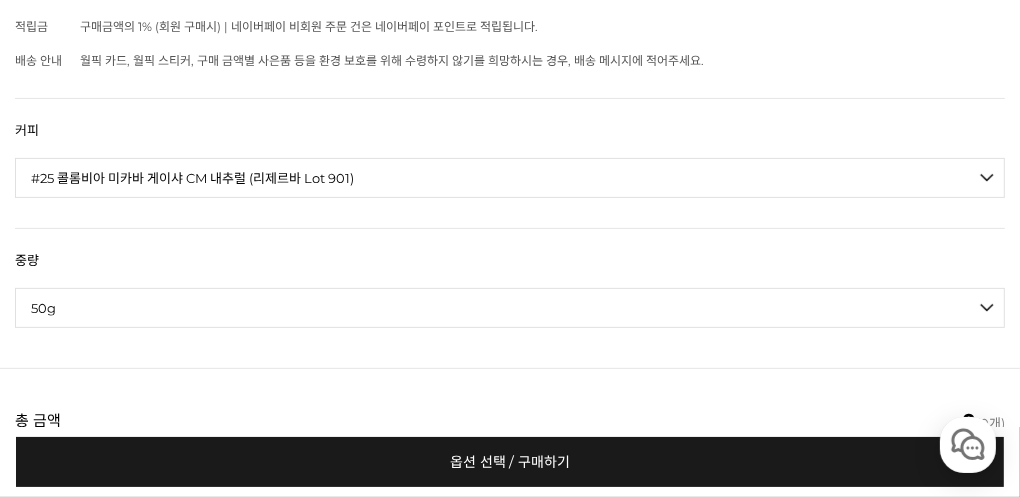 click on "- [필수] 옵션을 선택해 주세요 - ------------------- 50g" at bounding box center (510, 308) 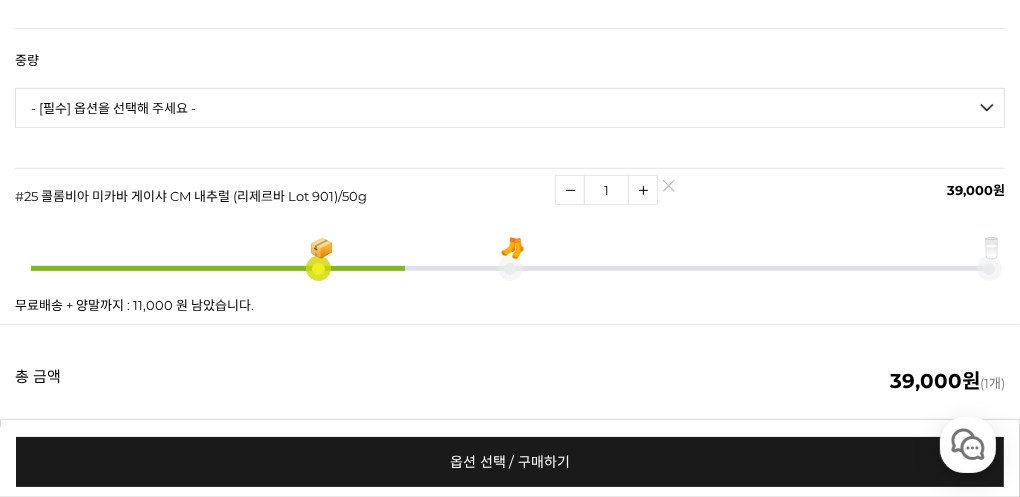 scroll, scrollTop: 400, scrollLeft: 0, axis: vertical 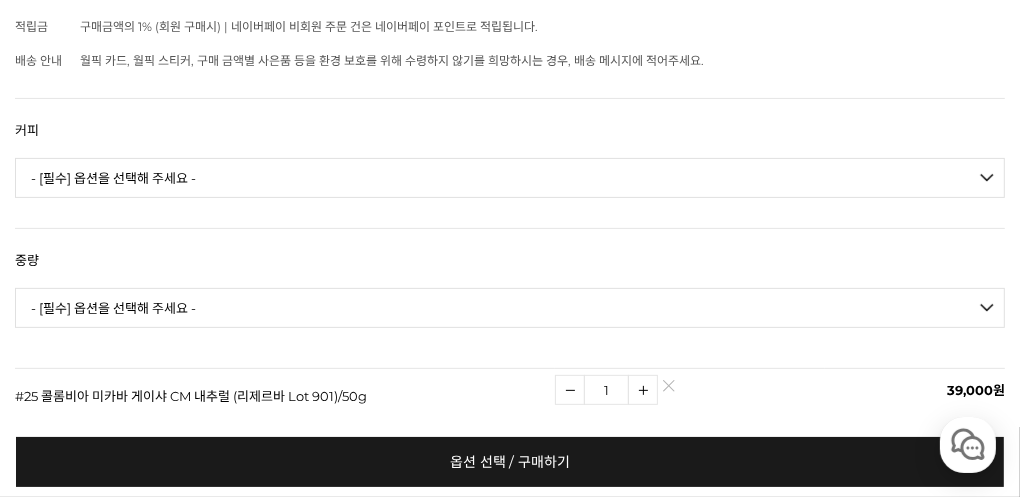 click on "- [필수] 옵션을 선택해 주세요 - ------------------- 언스페셜티 분쇄도 가이드 종이(주문 1개당 최대 1개 제공) [PERSON_NAME] (언스페셜티 블렌드) 애플 쥬스 (언스페셜티 블렌드) 허니 자몽 쥬스 (언스페셜티 블렌드) [기획상품] 2024 Best of Panama 3종 10g 레시피팩 프루티 블렌드 마일드 블렌드 모닝 블렌드 #1 탄자니아 아카시아 힐스 게이샤 AA 풀리 워시드 [품절] #2 콜롬비아 포파얀 슈가케인 디카페인 #3 에티오피아 알로 타미루 미리가 74158 워시드 #4 에티오피아 첼베사 워시드 디카페인 #5 케냐 뚱구리 AB 풀리 워시드 [품절] #6 에티오피아 버그 우 셀렉션 에얼룸 내추럴 (Lot2) [품절] #7 에티오피아 알로 타미루 무라고 74158 클래식 워시드 #8 케냐 은가라투아 AB 워시드 (Lot 159) [품절] [7.4 오픈] #9 온두라스 마리사벨 카바예로 파카마라 워시드 #24 [PERSON_NAME]" at bounding box center (510, 178) 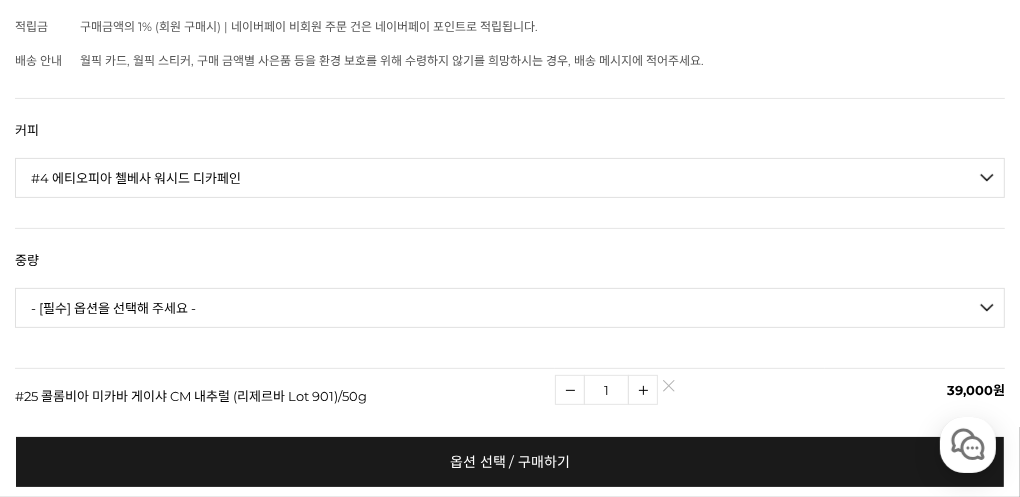click on "- [필수] 옵션을 선택해 주세요 - ------------------- 언스페셜티 분쇄도 가이드 종이(주문 1개당 최대 1개 제공) [PERSON_NAME] (언스페셜티 블렌드) 애플 쥬스 (언스페셜티 블렌드) 허니 자몽 쥬스 (언스페셜티 블렌드) [기획상품] 2024 Best of Panama 3종 10g 레시피팩 프루티 블렌드 마일드 블렌드 모닝 블렌드 #1 탄자니아 아카시아 힐스 게이샤 AA 풀리 워시드 [품절] #2 콜롬비아 포파얀 슈가케인 디카페인 #3 에티오피아 알로 타미루 미리가 74158 워시드 #4 에티오피아 첼베사 워시드 디카페인 #5 케냐 뚱구리 AB 풀리 워시드 [품절] #6 에티오피아 버그 우 셀렉션 에얼룸 내추럴 (Lot2) [품절] #7 에티오피아 알로 타미루 무라고 74158 클래식 워시드 #8 케냐 은가라투아 AB 워시드 (Lot 159) [품절] [7.4 오픈] #9 온두라스 마리사벨 카바예로 파카마라 워시드 #24 [PERSON_NAME]" at bounding box center (510, 178) 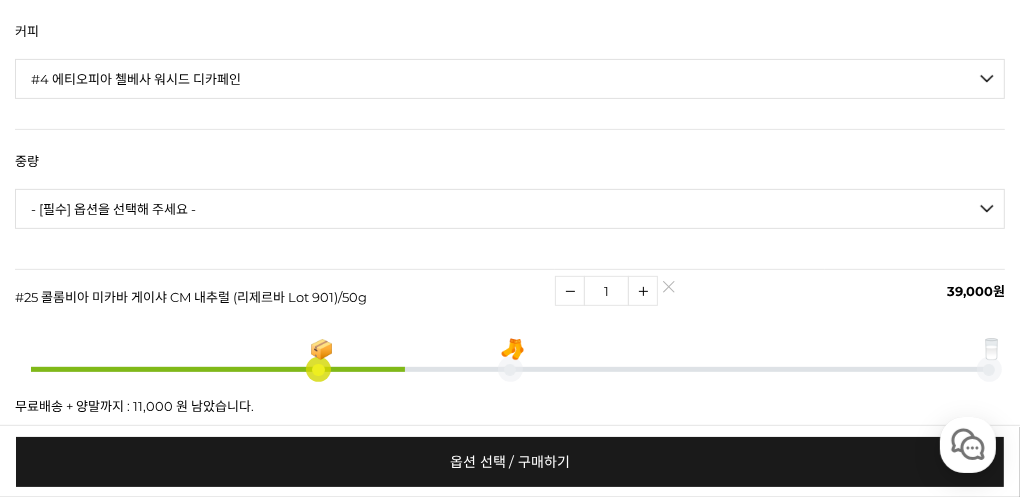 scroll, scrollTop: 400, scrollLeft: 0, axis: vertical 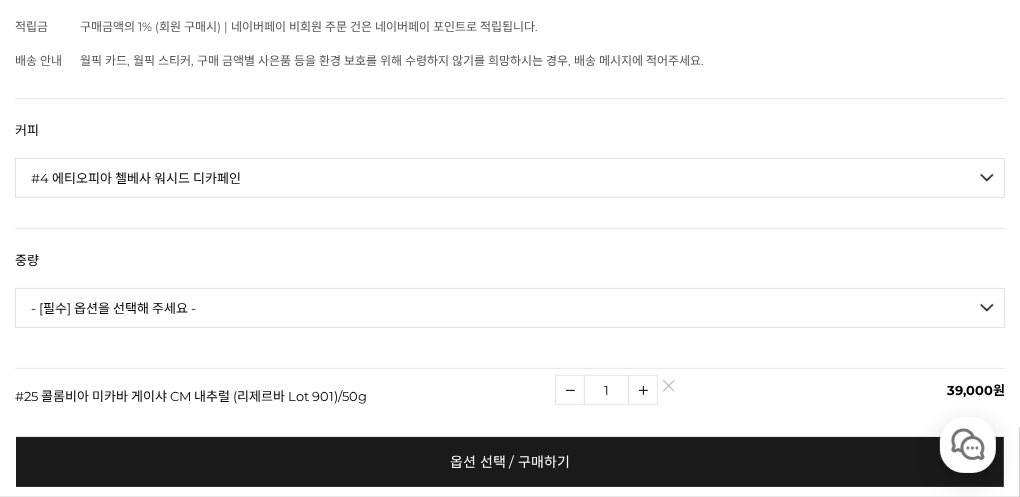 click on "- [필수] 옵션을 선택해 주세요 - ------------------- 200g" at bounding box center (510, 308) 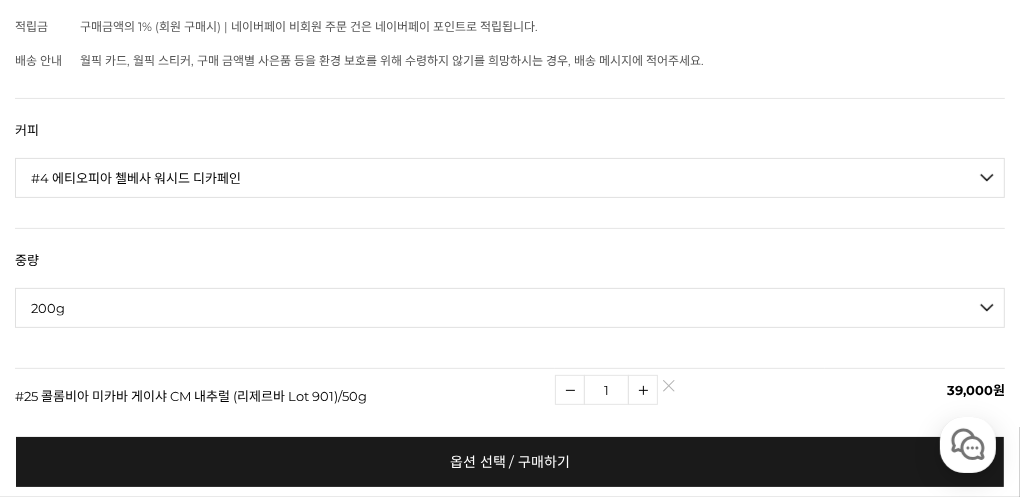 click on "- [필수] 옵션을 선택해 주세요 - ------------------- 200g" at bounding box center [510, 308] 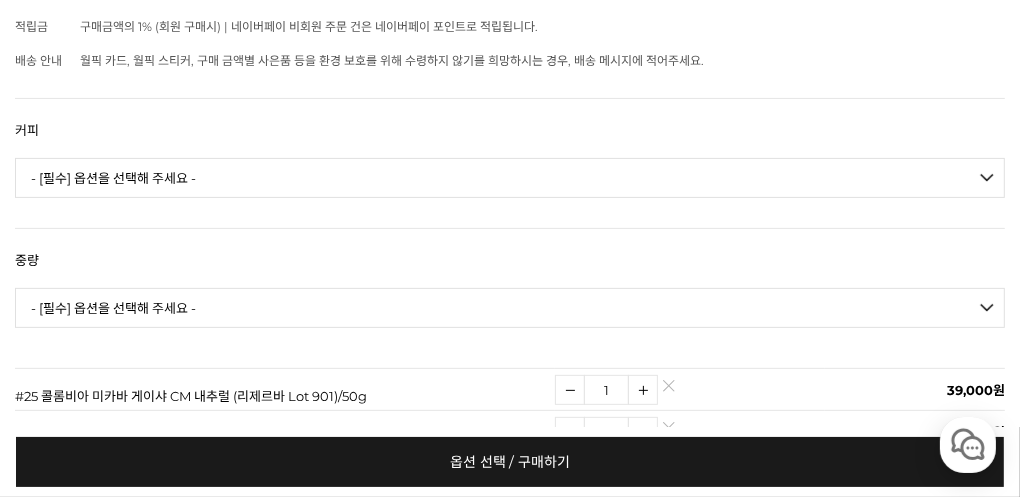 scroll, scrollTop: 499, scrollLeft: 0, axis: vertical 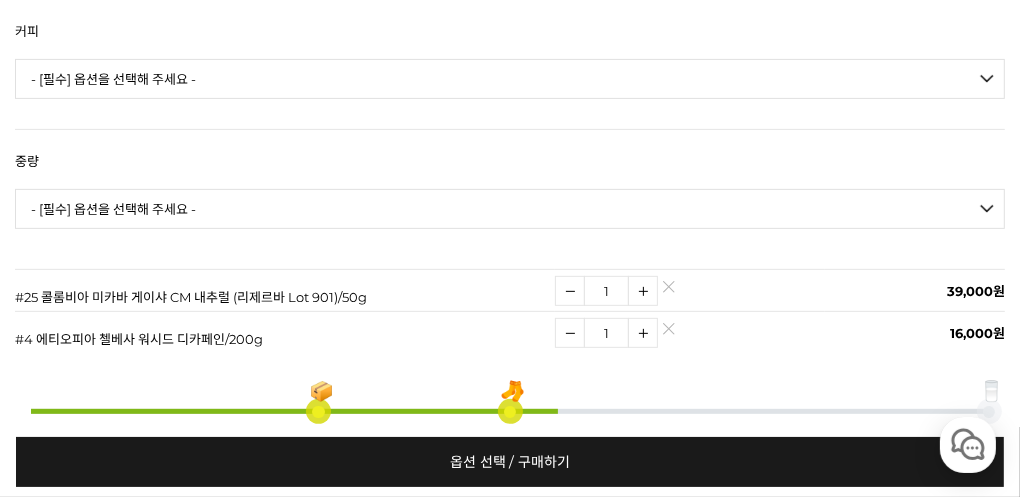 click at bounding box center (669, 287) 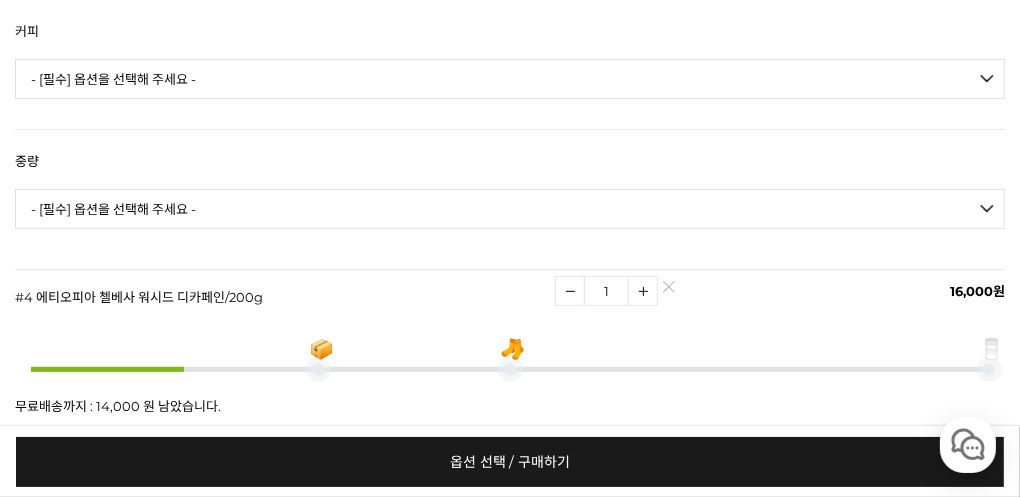 scroll, scrollTop: 299, scrollLeft: 0, axis: vertical 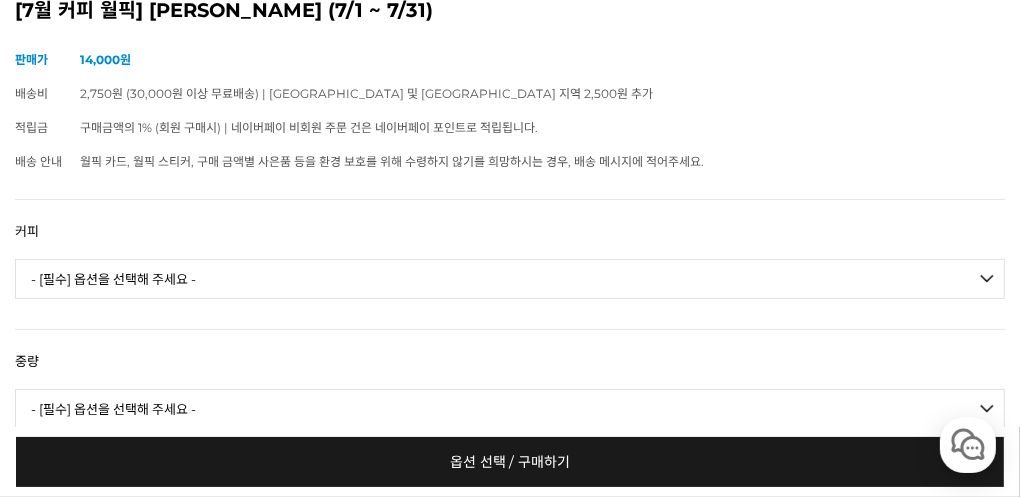 click on "- [필수] 옵션을 선택해 주세요 - ------------------- 언스페셜티 분쇄도 가이드 종이(주문 1개당 최대 1개 제공) 그레이프 쥬스 (언스페셜티 블렌드) 애플 쥬스 (언스페셜티 블렌드) 허니 자몽 쥬스 (언스페셜티 블렌드) [기획상품] 2024 Best of Panama 3종 10g 레시피팩 프루티 블렌드 마일드 블렌드 모닝 블렌드 #1 탄자니아 아카시아 힐스 게이샤 AA 풀리 워시드 [품절] #2 콜롬비아 포파얀 슈가케인 디카페인 #3 에티오피아 알로 타미루 미리가 74158 워시드 #4 에티오피아 첼베사 워시드 디카페인 #5 케냐 뚱구리 AB 풀리 워시드 [품절] #6 에티오피아 버그 우 셀렉션 에얼룸 내추럴 (Lot2) [품절] #7 에티오피아 알로 타미루 무라고 74158 클래식 워시드 #8 케냐 은가라투아 AB 워시드 (Lot 159) [품절] [7.4 오픈] #9 온두라스 마리사벨 카바예로 파카마라 워시드 #24 페루 알토 미라도르 게이샤 워시드" at bounding box center (510, 279) 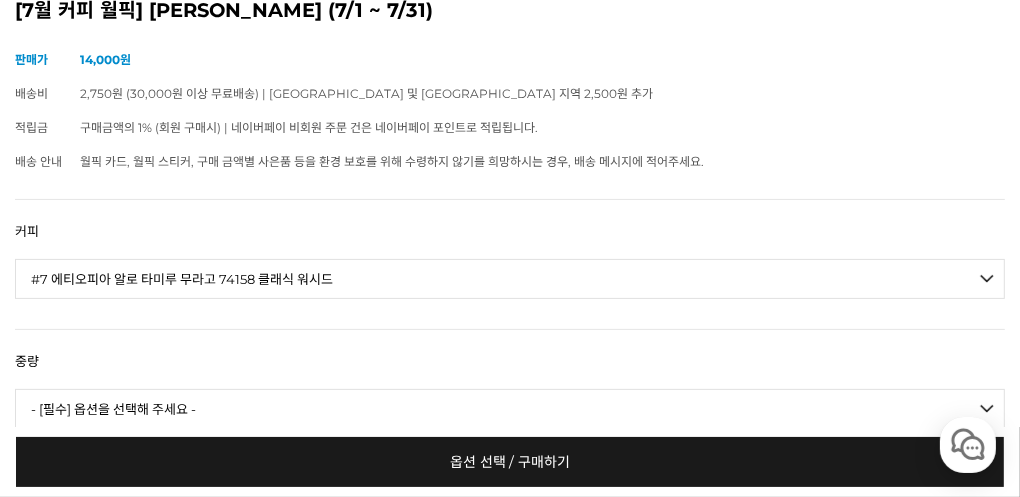 click on "- [필수] 옵션을 선택해 주세요 - ------------------- 언스페셜티 분쇄도 가이드 종이(주문 1개당 최대 1개 제공) 그레이프 쥬스 (언스페셜티 블렌드) 애플 쥬스 (언스페셜티 블렌드) 허니 자몽 쥬스 (언스페셜티 블렌드) [기획상품] 2024 Best of Panama 3종 10g 레시피팩 프루티 블렌드 마일드 블렌드 모닝 블렌드 #1 탄자니아 아카시아 힐스 게이샤 AA 풀리 워시드 [품절] #2 콜롬비아 포파얀 슈가케인 디카페인 #3 에티오피아 알로 타미루 미리가 74158 워시드 #4 에티오피아 첼베사 워시드 디카페인 #5 케냐 뚱구리 AB 풀리 워시드 [품절] #6 에티오피아 버그 우 셀렉션 에얼룸 내추럴 (Lot2) [품절] #7 에티오피아 알로 타미루 무라고 74158 클래식 워시드 #8 케냐 은가라투아 AB 워시드 (Lot 159) [품절] [7.4 오픈] #9 온두라스 마리사벨 카바예로 파카마라 워시드 #24 페루 알토 미라도르 게이샤 워시드" at bounding box center (510, 279) 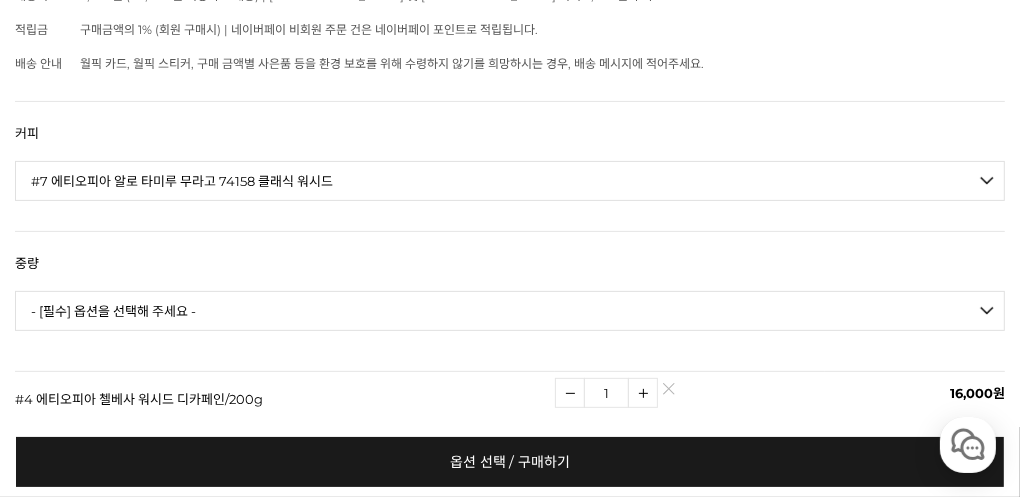 scroll, scrollTop: 400, scrollLeft: 0, axis: vertical 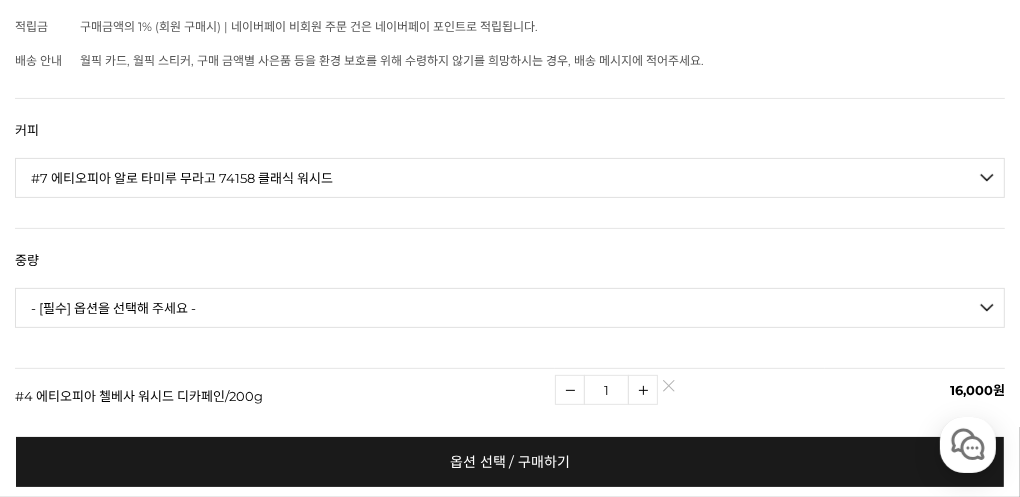 click on "- [필수] 옵션을 선택해 주세요 - ------------------- 200g" at bounding box center (510, 308) 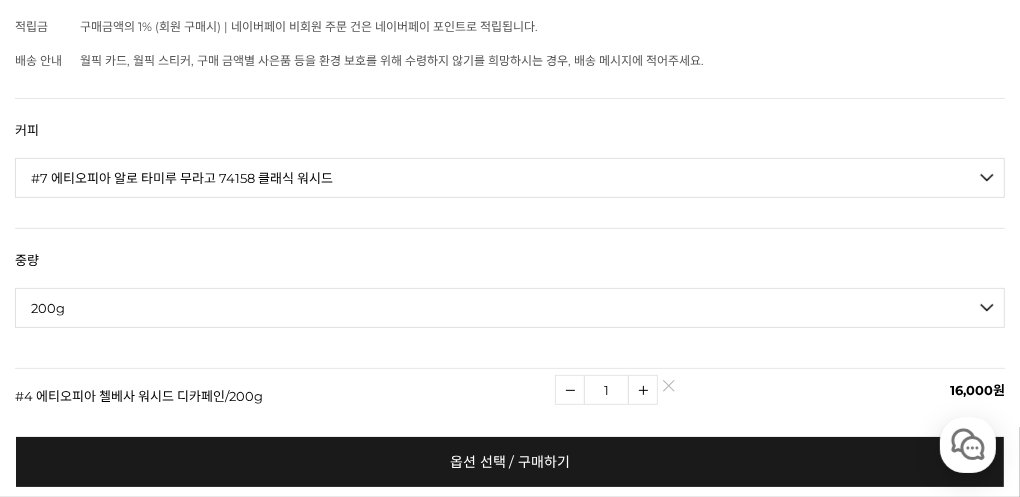 click on "- [필수] 옵션을 선택해 주세요 - ------------------- 200g" at bounding box center [510, 308] 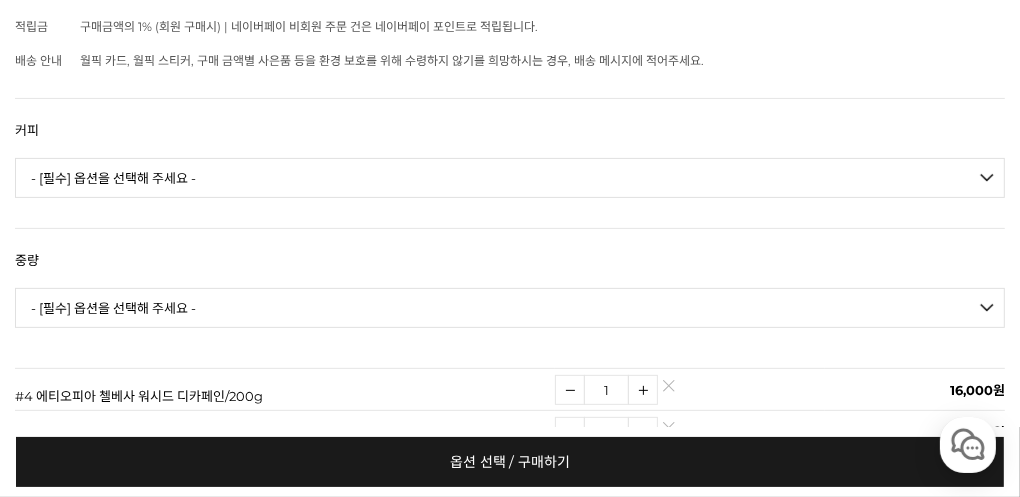click on "1" at bounding box center [690, 390] 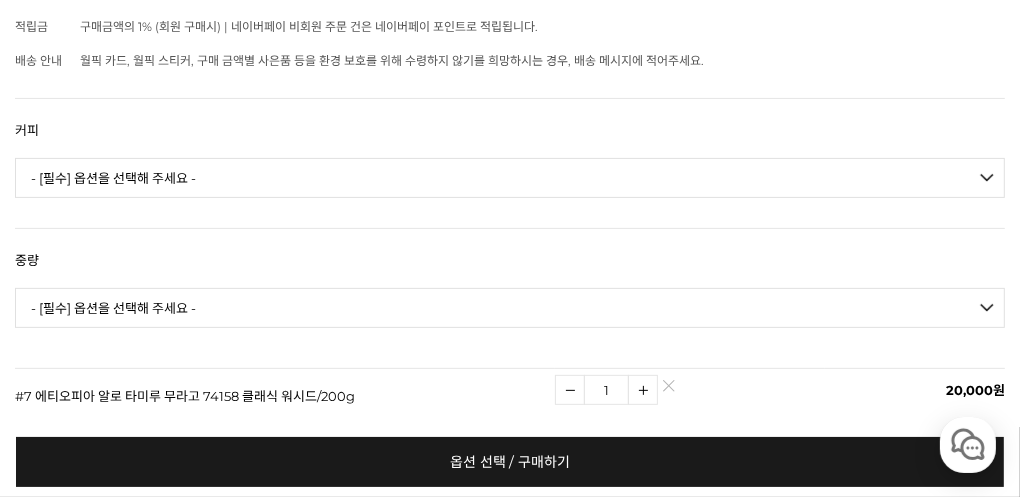 scroll, scrollTop: 299, scrollLeft: 0, axis: vertical 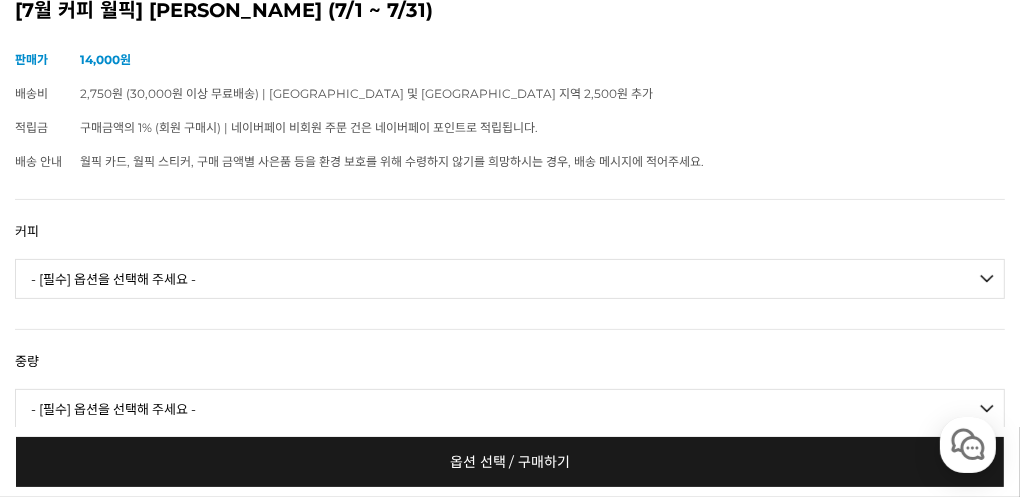 click on "- [필수] 옵션을 선택해 주세요 - ------------------- 언스페셜티 분쇄도 가이드 종이(주문 1개당 최대 1개 제공) 그레이프 쥬스 (언스페셜티 블렌드) 애플 쥬스 (언스페셜티 블렌드) 허니 자몽 쥬스 (언스페셜티 블렌드) [기획상품] 2024 Best of Panama 3종 10g 레시피팩 프루티 블렌드 마일드 블렌드 모닝 블렌드 #1 탄자니아 아카시아 힐스 게이샤 AA 풀리 워시드 [품절] #2 콜롬비아 포파얀 슈가케인 디카페인 #3 에티오피아 알로 타미루 미리가 74158 워시드 #4 에티오피아 첼베사 워시드 디카페인 #5 케냐 뚱구리 AB 풀리 워시드 [품절] #6 에티오피아 버그 우 셀렉션 에얼룸 내추럴 (Lot2) [품절] #7 에티오피아 알로 타미루 무라고 74158 클래식 워시드 #8 케냐 은가라투아 AB 워시드 (Lot 159) [품절] [7.4 오픈] #9 온두라스 마리사벨 카바예로 파카마라 워시드 #24 페루 알토 미라도르 게이샤 워시드" at bounding box center (510, 279) 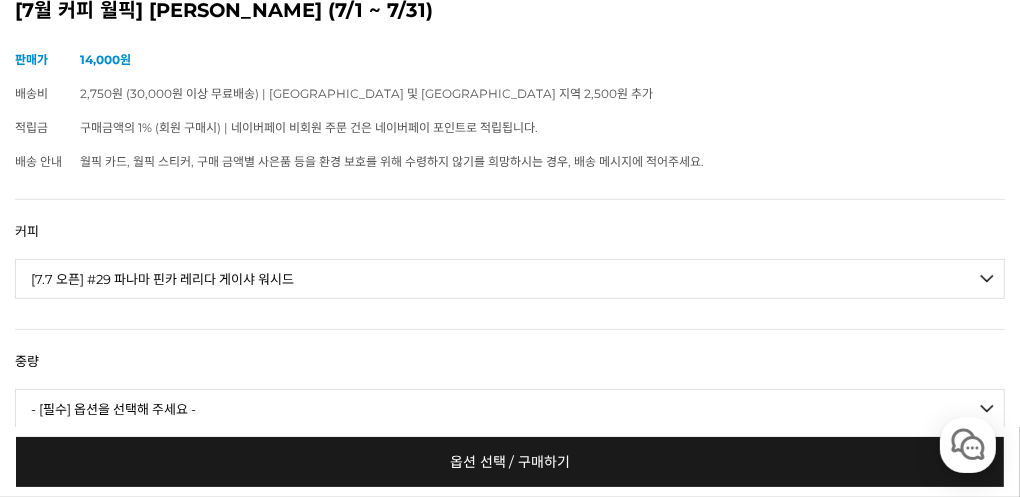 click on "- [필수] 옵션을 선택해 주세요 - ------------------- 언스페셜티 분쇄도 가이드 종이(주문 1개당 최대 1개 제공) 그레이프 쥬스 (언스페셜티 블렌드) 애플 쥬스 (언스페셜티 블렌드) 허니 자몽 쥬스 (언스페셜티 블렌드) [기획상품] 2024 Best of Panama 3종 10g 레시피팩 프루티 블렌드 마일드 블렌드 모닝 블렌드 #1 탄자니아 아카시아 힐스 게이샤 AA 풀리 워시드 [품절] #2 콜롬비아 포파얀 슈가케인 디카페인 #3 에티오피아 알로 타미루 미리가 74158 워시드 #4 에티오피아 첼베사 워시드 디카페인 #5 케냐 뚱구리 AB 풀리 워시드 [품절] #6 에티오피아 버그 우 셀렉션 에얼룸 내추럴 (Lot2) [품절] #7 에티오피아 알로 타미루 무라고 74158 클래식 워시드 #8 케냐 은가라투아 AB 워시드 (Lot 159) [품절] [7.4 오픈] #9 온두라스 마리사벨 카바예로 파카마라 워시드 #24 페루 알토 미라도르 게이샤 워시드" at bounding box center [510, 279] 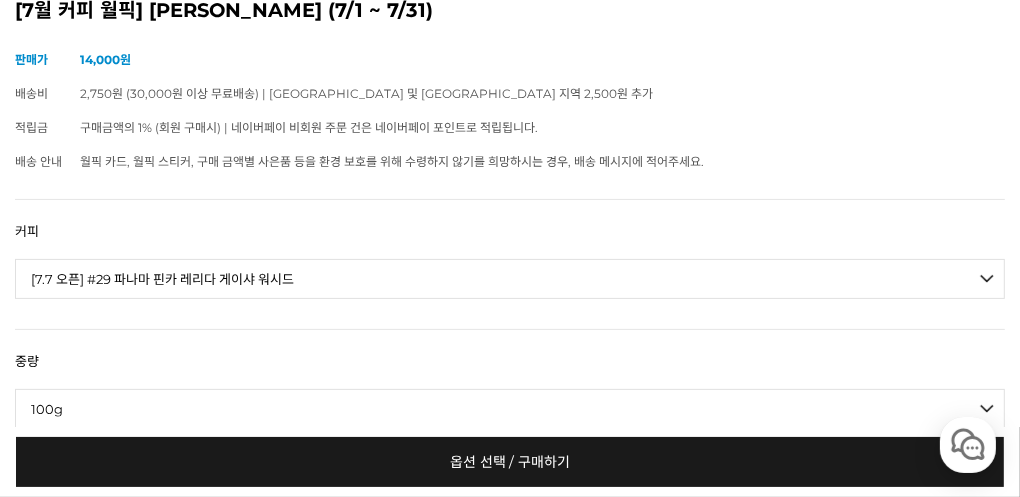 click on "- [필수] 옵션을 선택해 주세요 - ------------------- 100g" at bounding box center [510, 409] 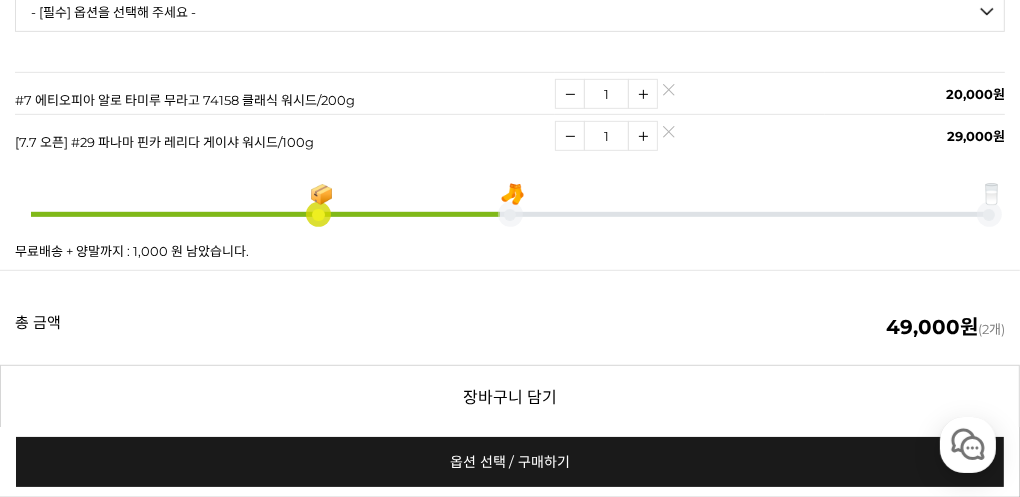 scroll, scrollTop: 699, scrollLeft: 0, axis: vertical 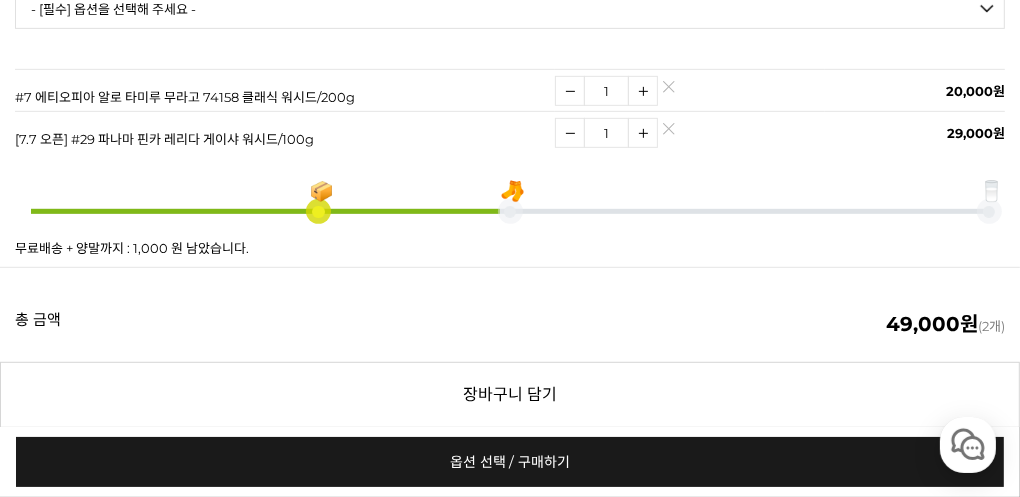 click on "구매하기" at bounding box center (510, 472) 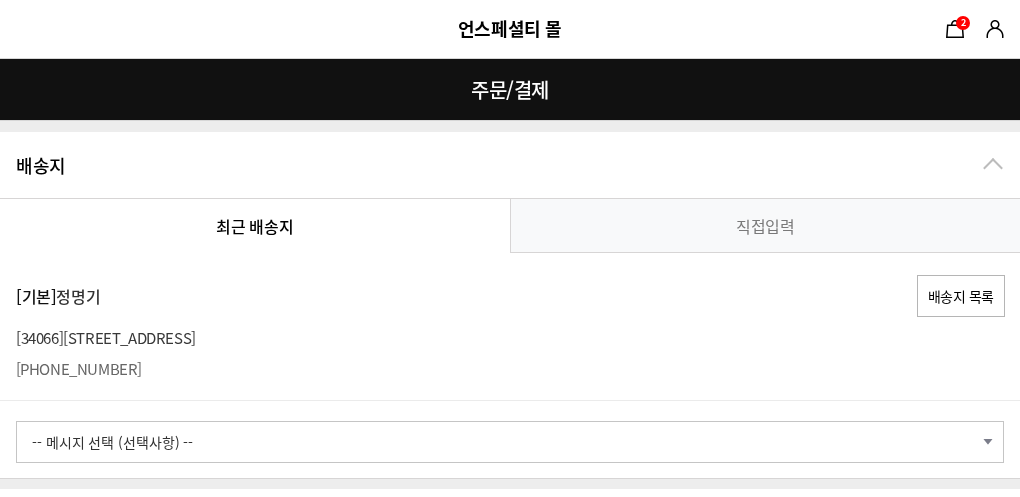 scroll, scrollTop: 0, scrollLeft: 0, axis: both 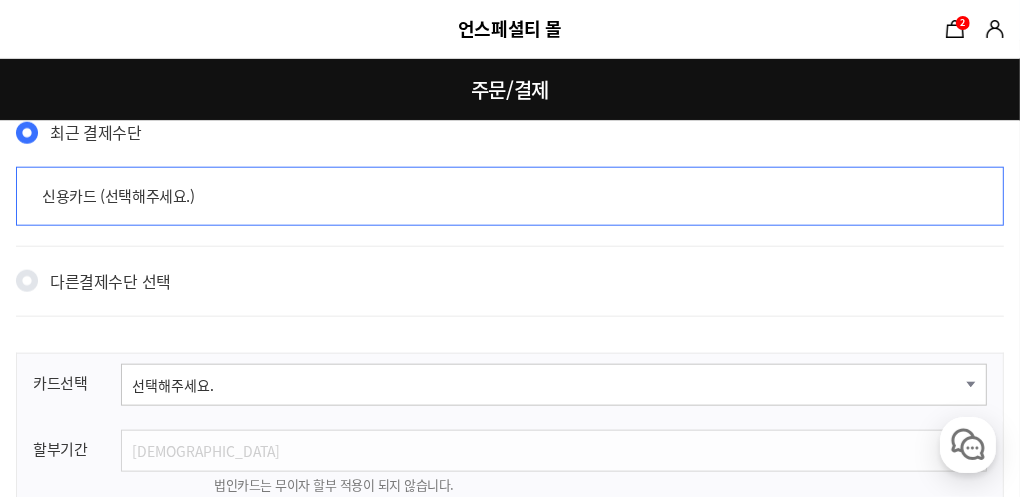 click on "신용카드 (선택해주세요.)" at bounding box center [510, 196] 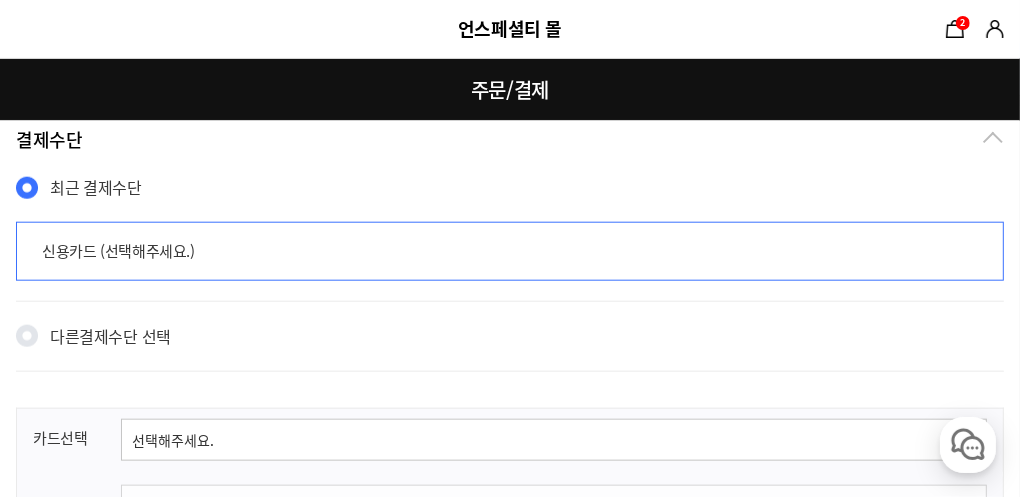 scroll, scrollTop: 1400, scrollLeft: 0, axis: vertical 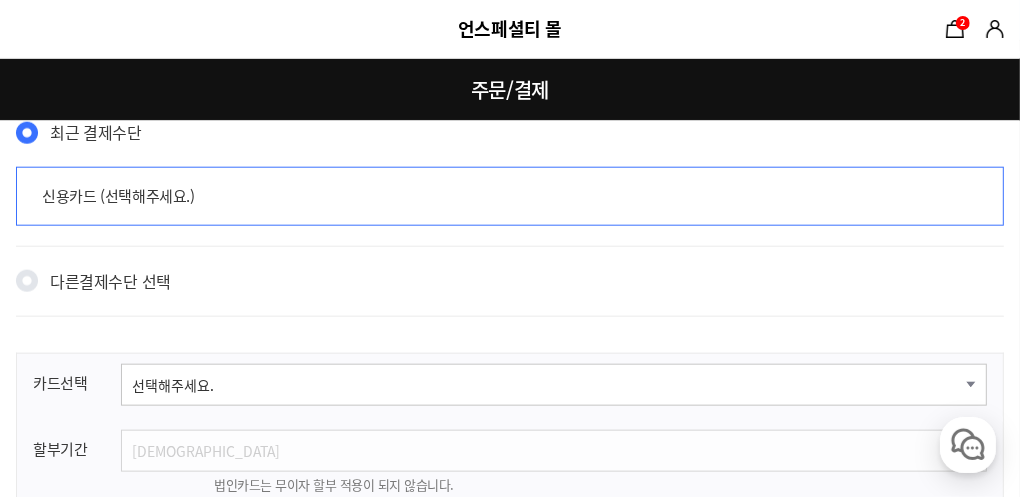 click on "신용카드 (선택해주세요.)" at bounding box center [510, 196] 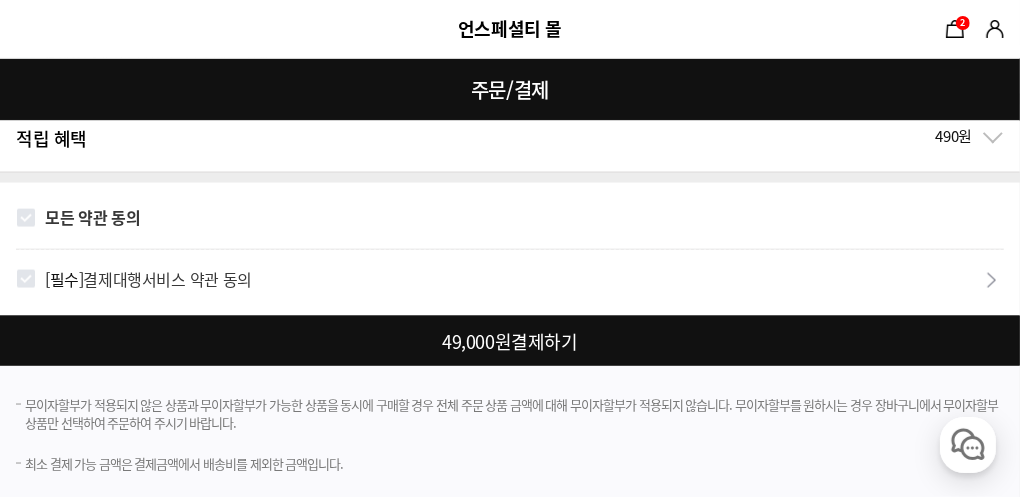 scroll, scrollTop: 2006, scrollLeft: 0, axis: vertical 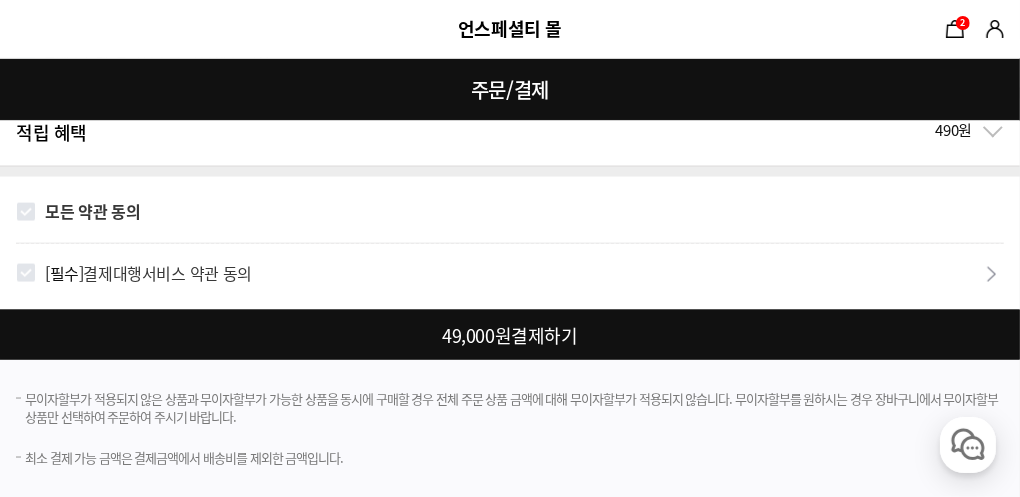 click at bounding box center [514, 335] 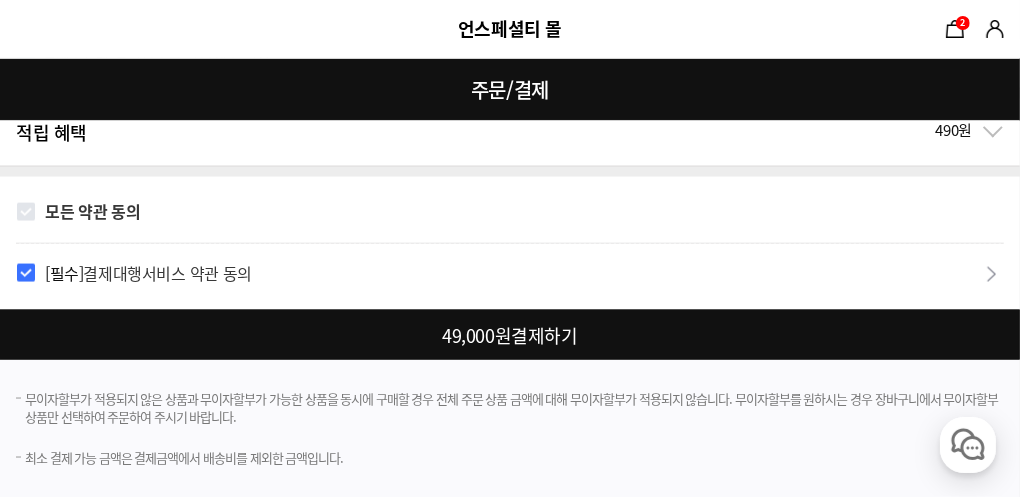 checkbox on "true" 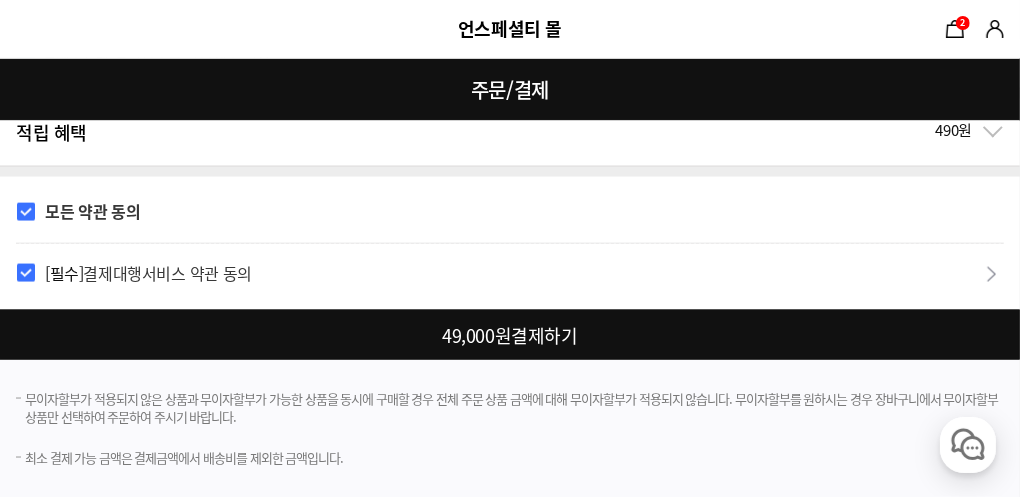 checkbox on "true" 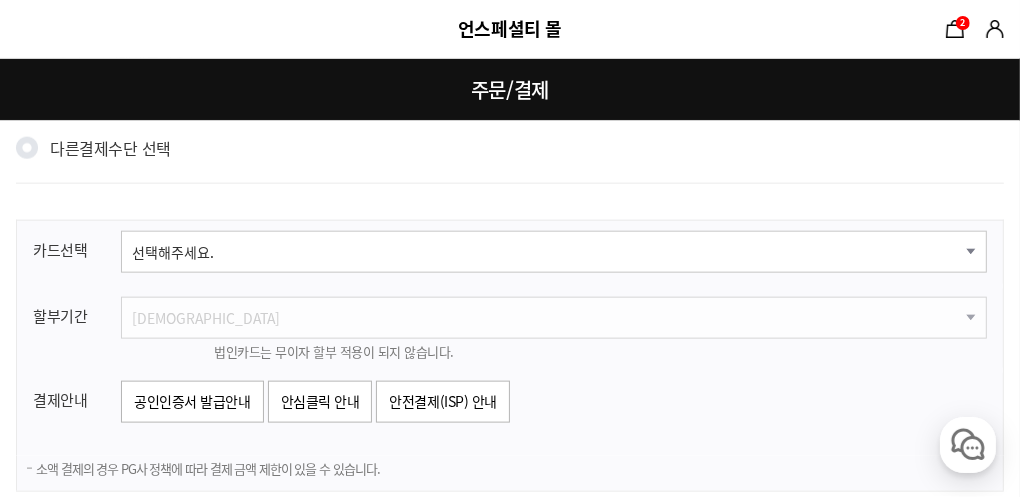 click on "선택해주세요.
신한카드 비씨카드 우리카드 KB국민카드 롯데카드 현대카드 삼성카드 NH카드 하나카드 씨티카드 카카오뱅크 광주카드 전북카드 수협카드 제주카드 신협카드 우체국체크카드 새마을금고 저축은행카드 KDB산업체크카드" at bounding box center [554, 252] 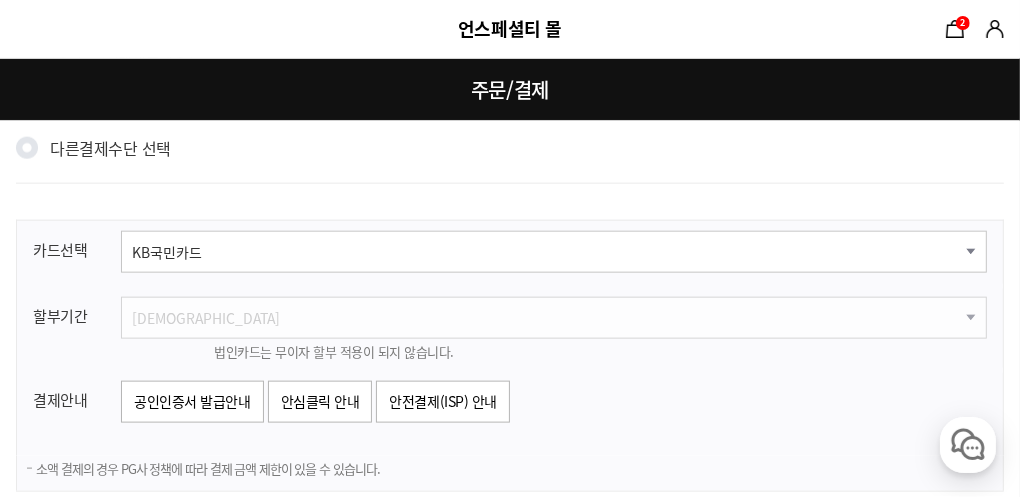 click on "선택해주세요.
신한카드 비씨카드 우리카드 KB국민카드 롯데카드 현대카드 삼성카드 NH카드 하나카드 씨티카드 카카오뱅크 광주카드 전북카드 수협카드 제주카드 신협카드 우체국체크카드 새마을금고 저축은행카드 KDB산업체크카드" at bounding box center [554, 252] 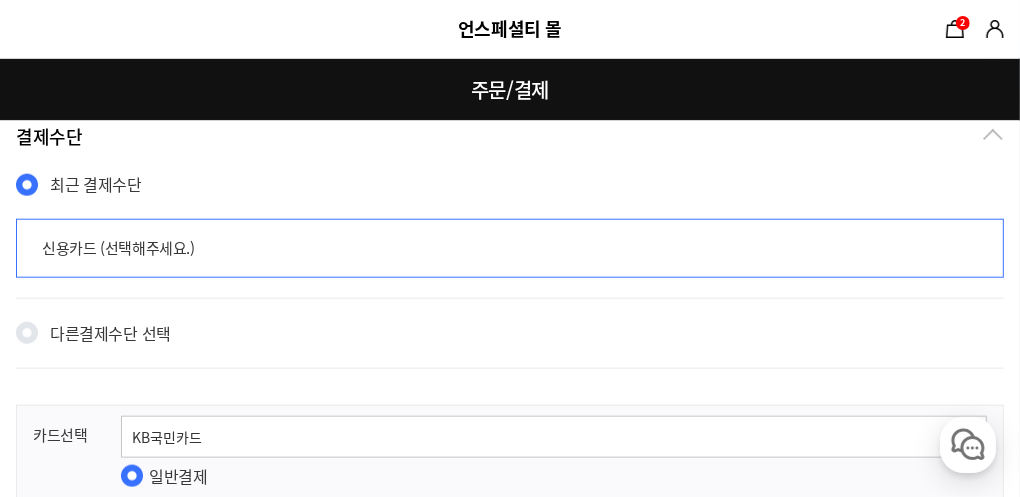 scroll, scrollTop: 1333, scrollLeft: 0, axis: vertical 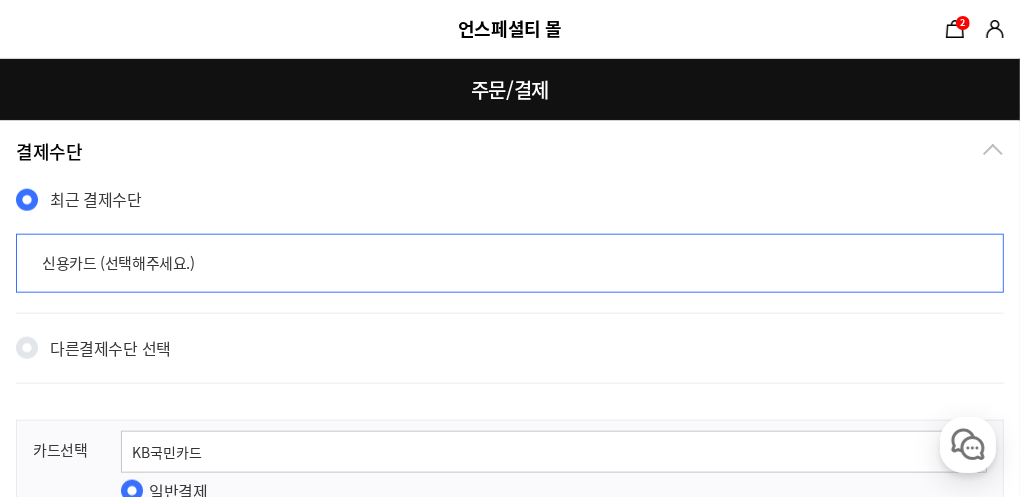 click on "신용카드 (선택해주세요.)" at bounding box center (510, 263) 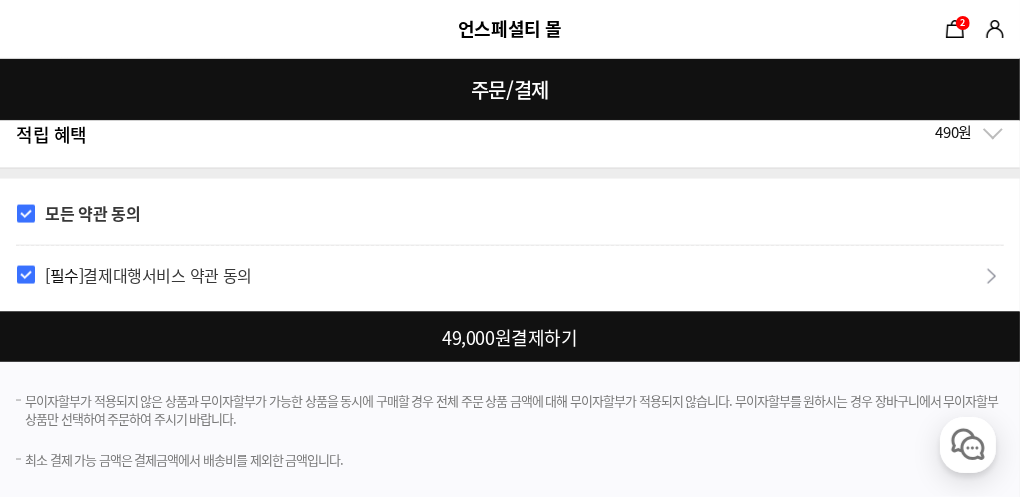scroll, scrollTop: 2035, scrollLeft: 0, axis: vertical 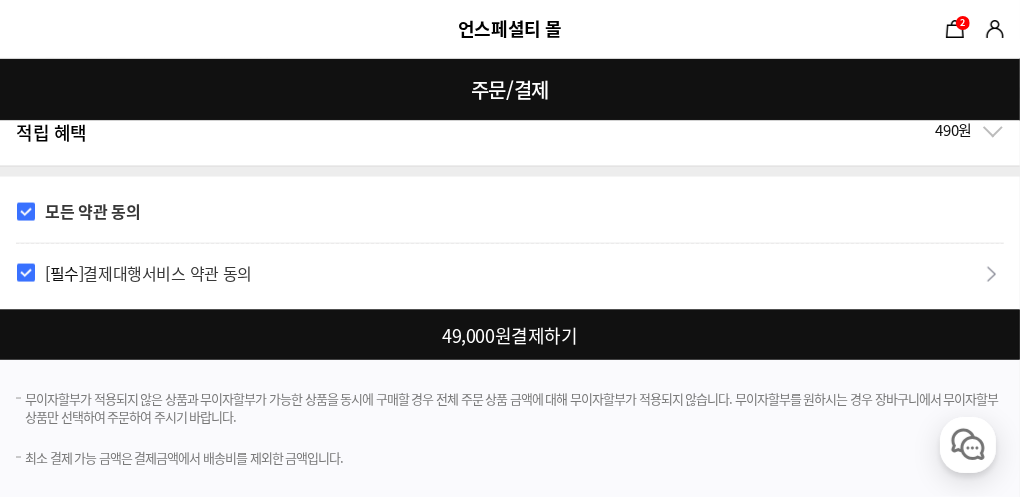 click at bounding box center (514, 335) 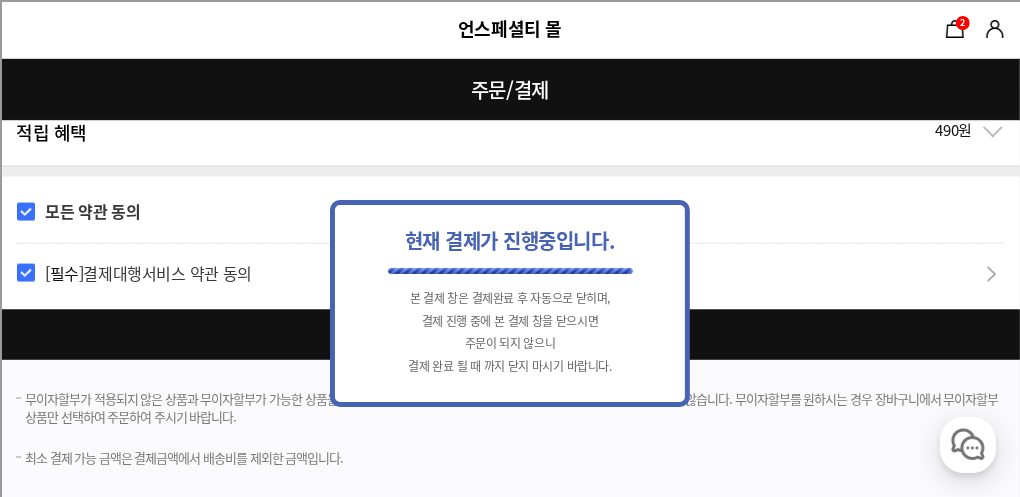 scroll, scrollTop: 0, scrollLeft: 0, axis: both 